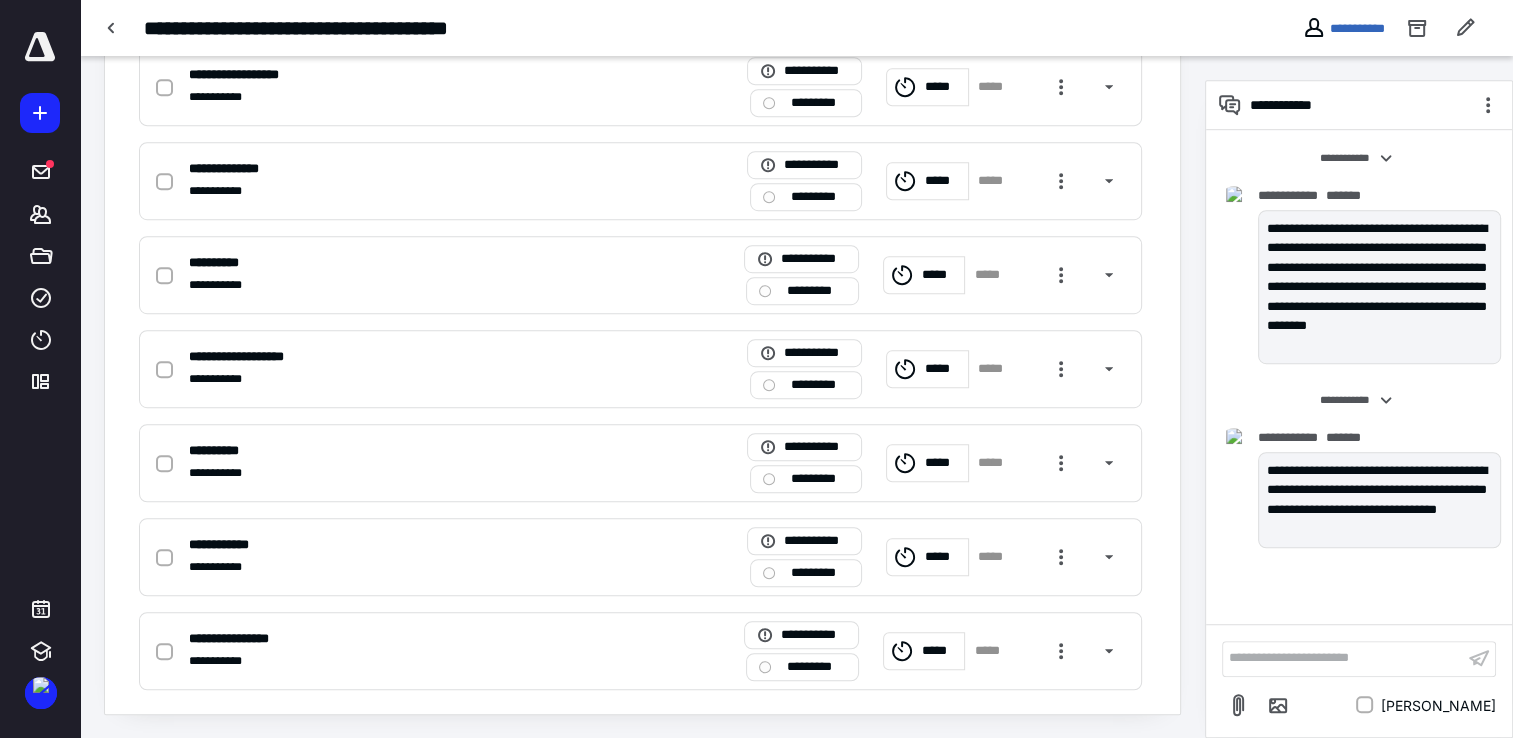 scroll, scrollTop: 0, scrollLeft: 0, axis: both 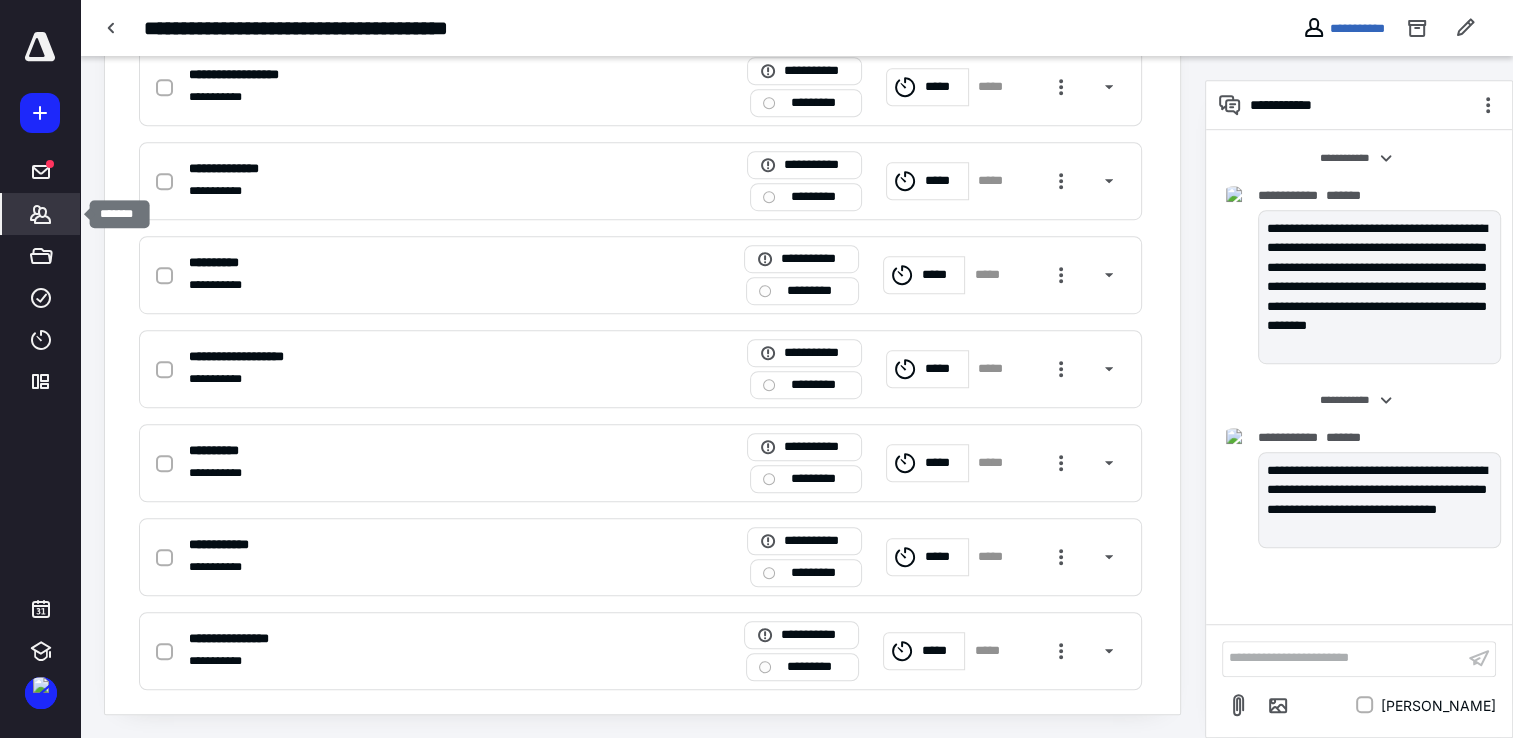 click 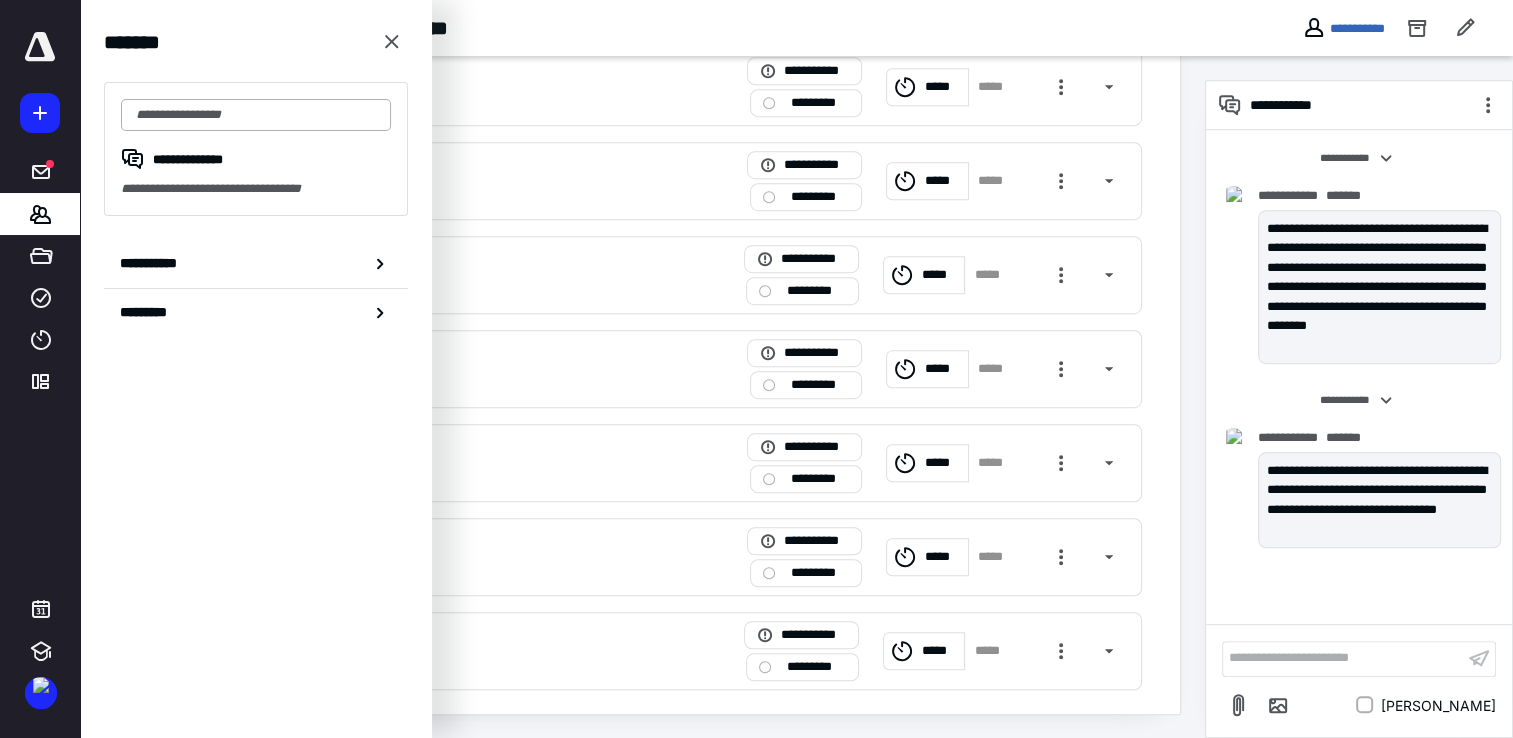 click at bounding box center [256, 115] 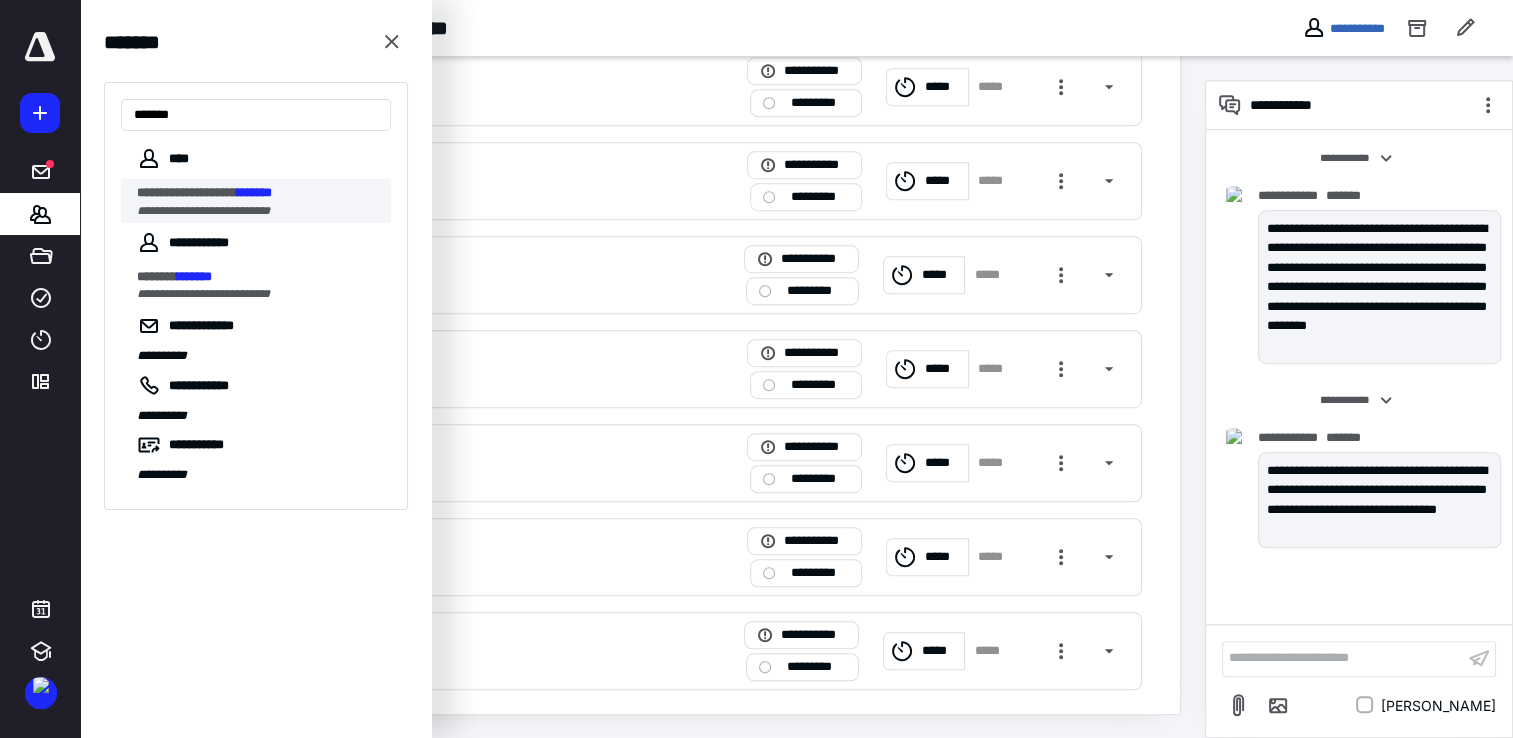 type on "*******" 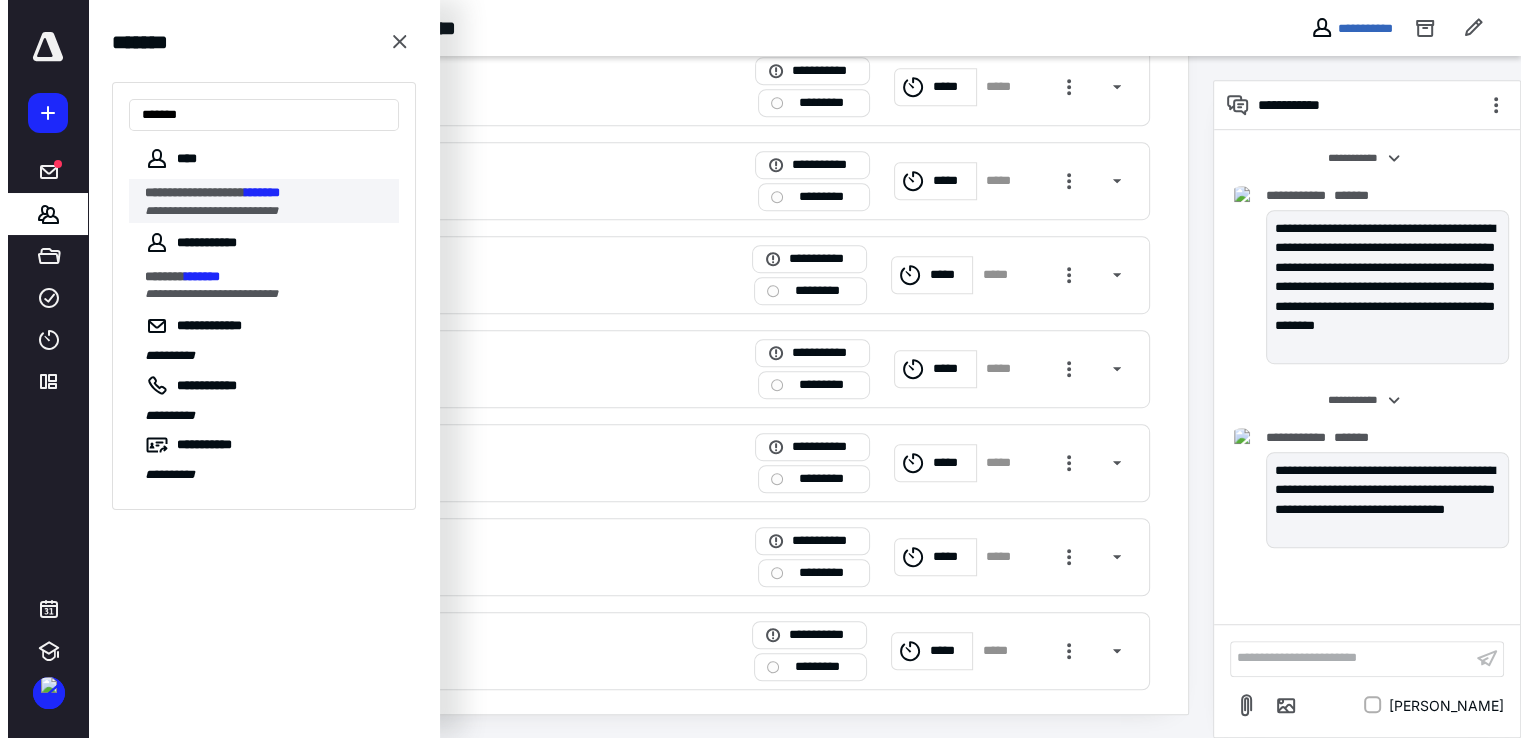 scroll, scrollTop: 0, scrollLeft: 0, axis: both 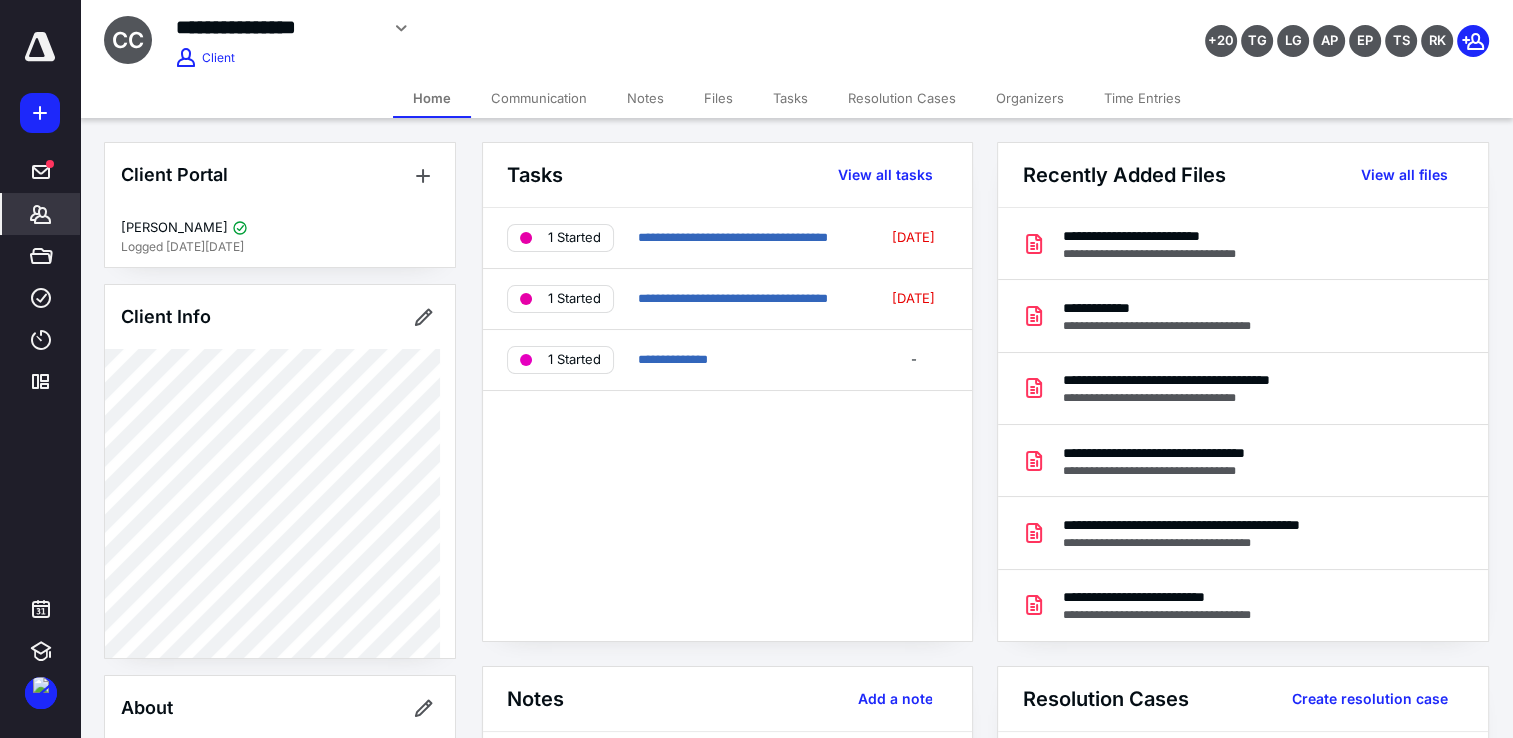 click on "Files" at bounding box center (718, 98) 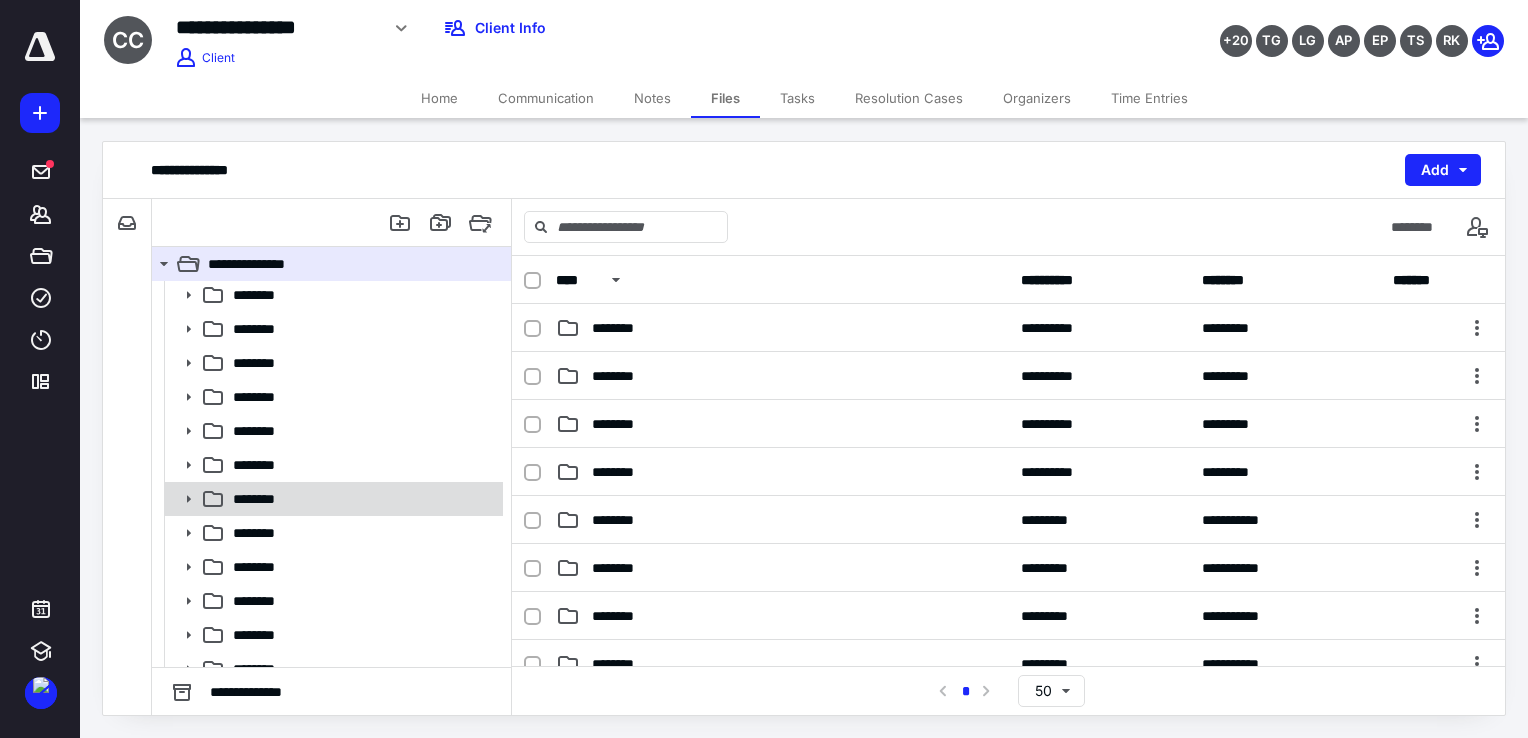 scroll, scrollTop: 55, scrollLeft: 0, axis: vertical 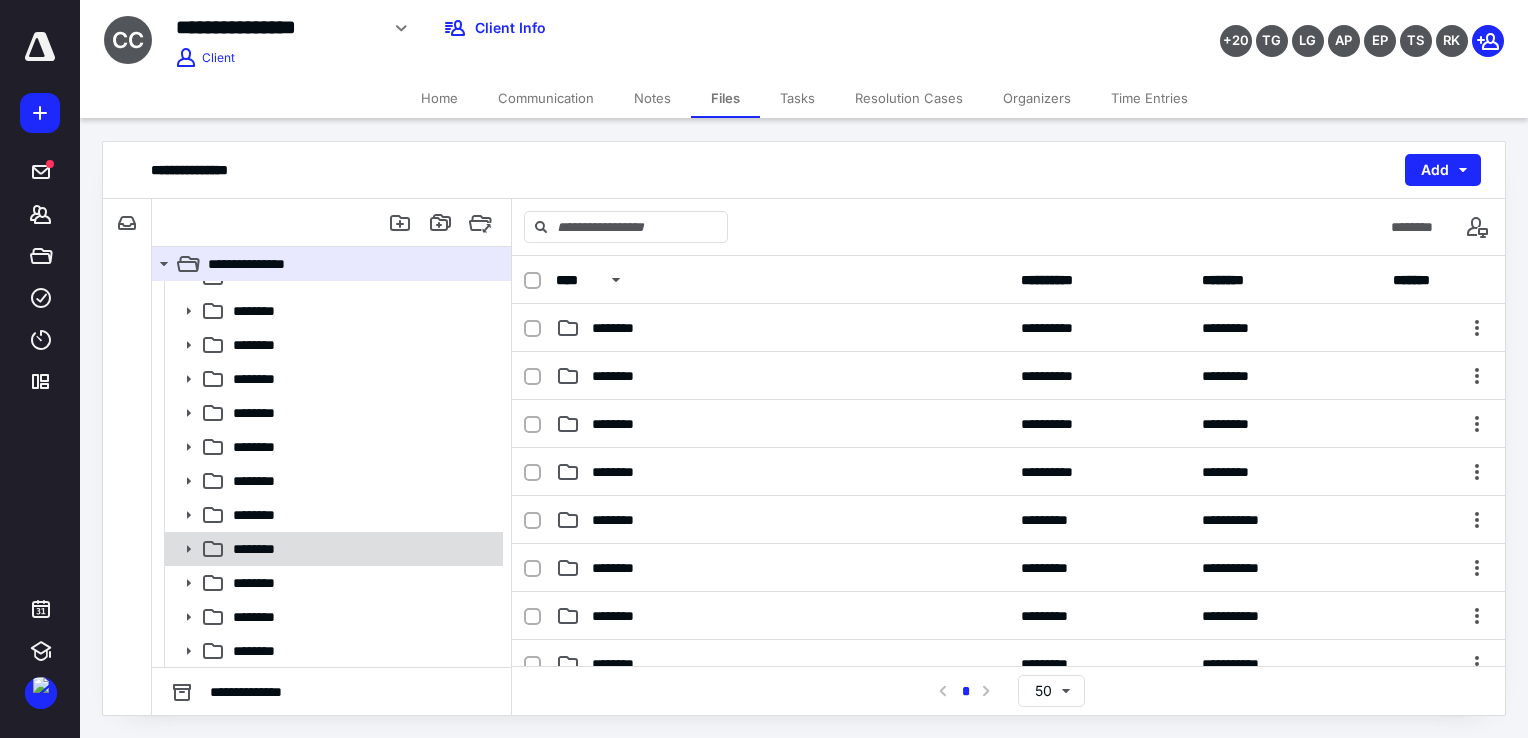 click 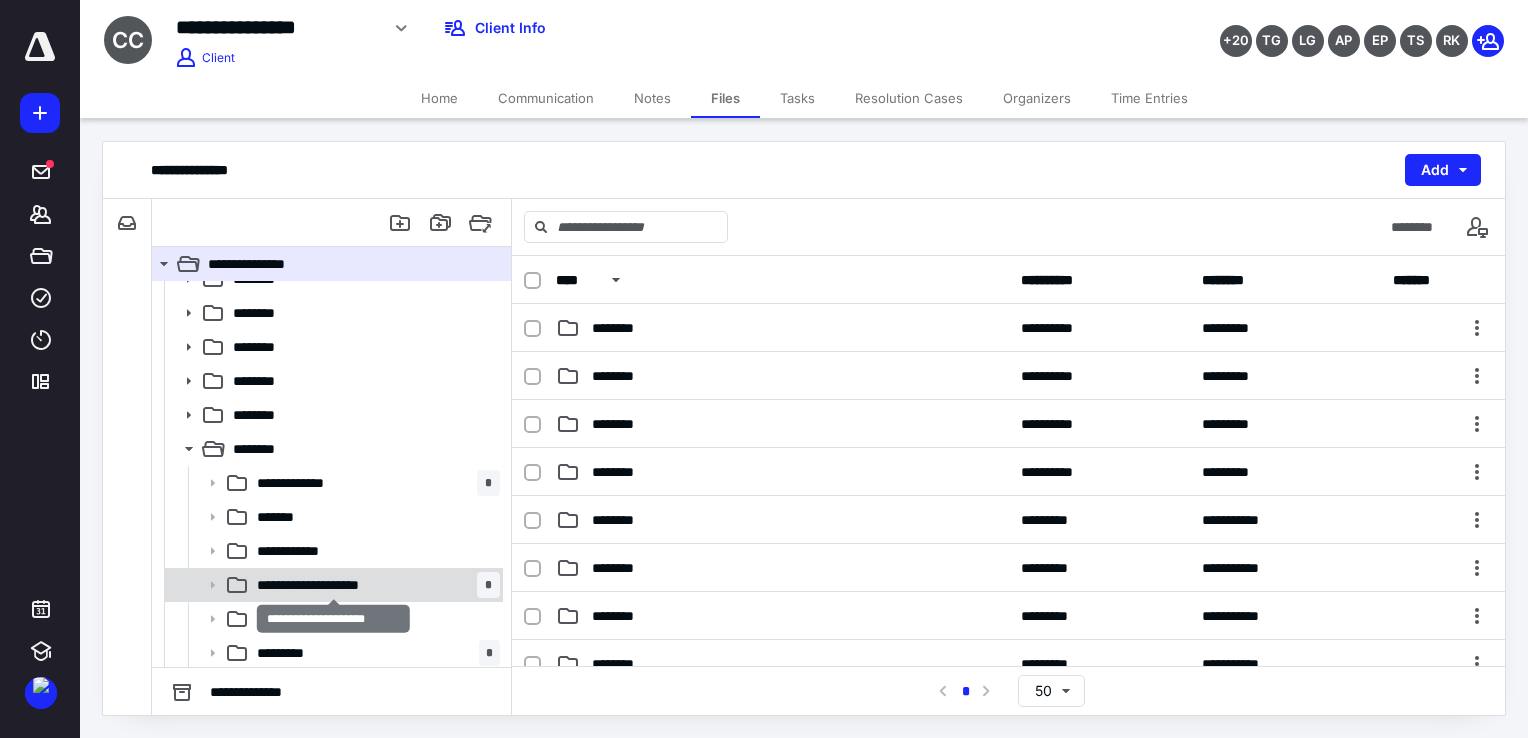 scroll, scrollTop: 255, scrollLeft: 0, axis: vertical 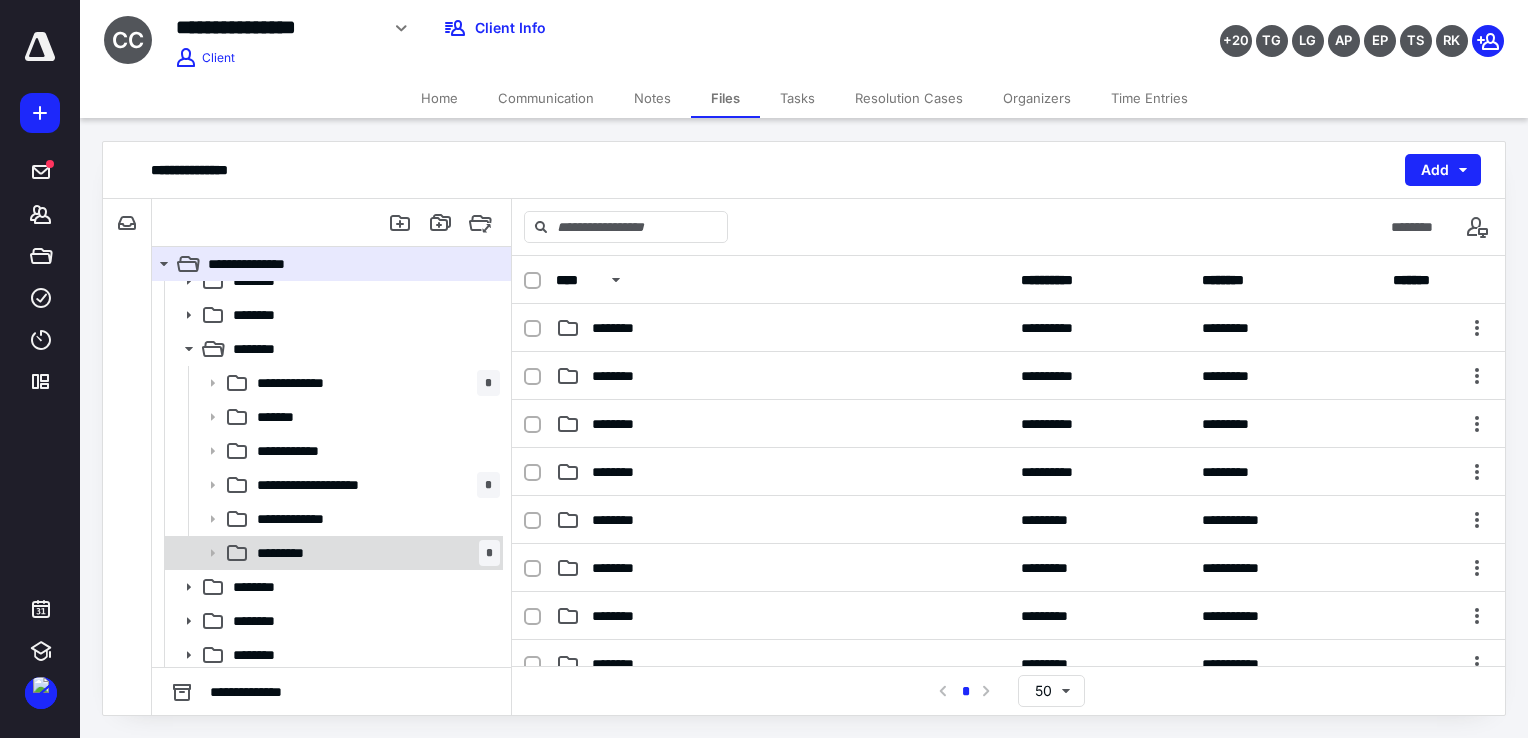 click on "*********" at bounding box center [297, 553] 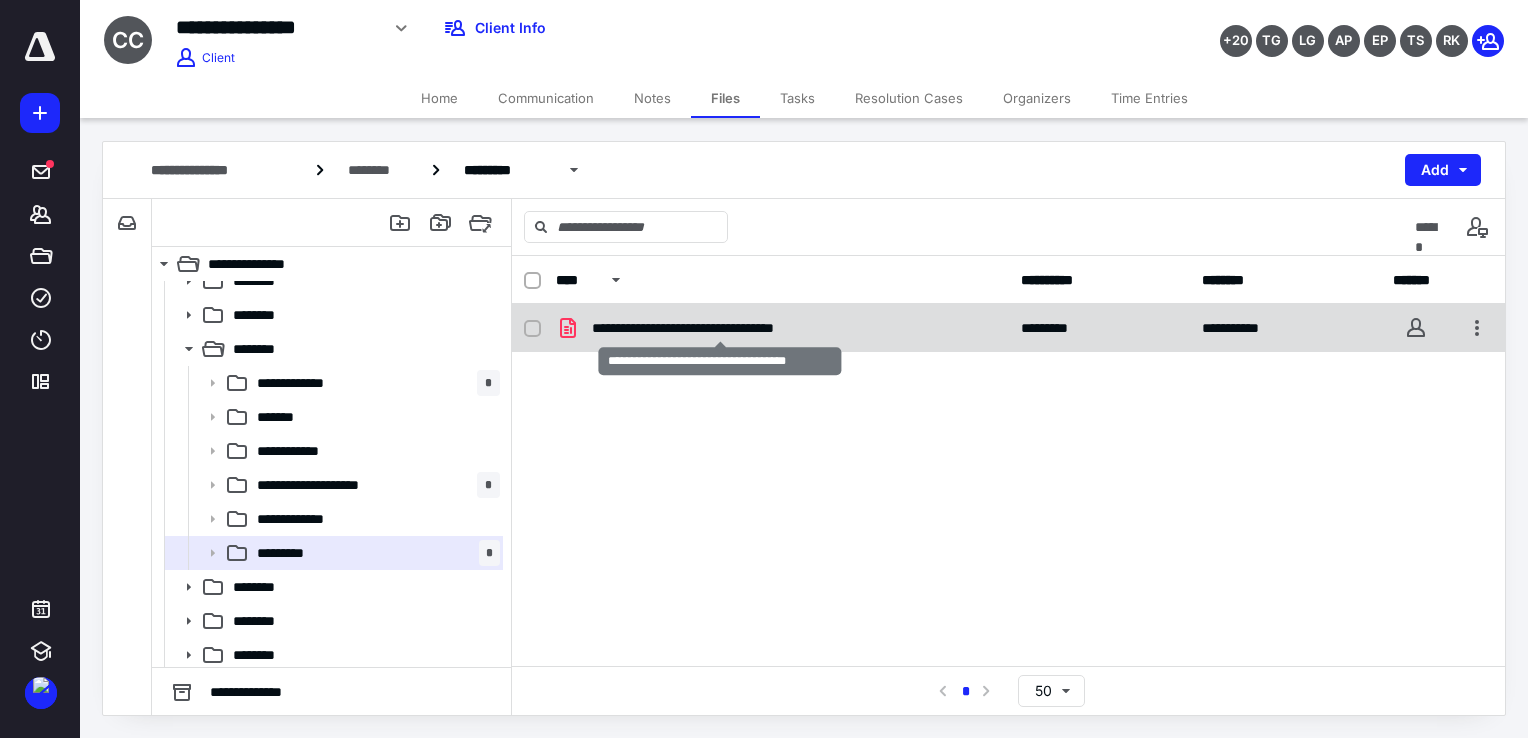 click on "**********" at bounding box center (720, 328) 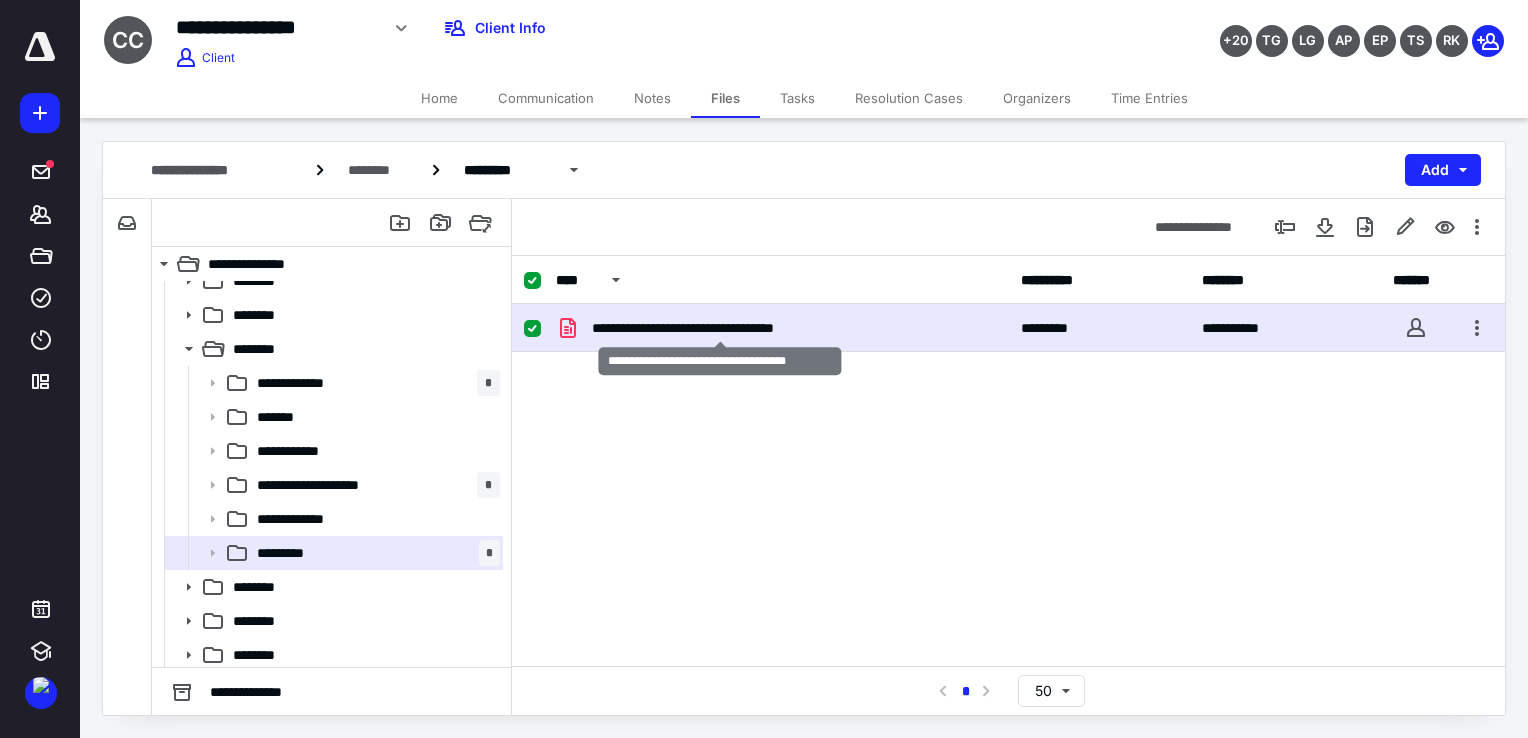 click on "**********" at bounding box center (720, 328) 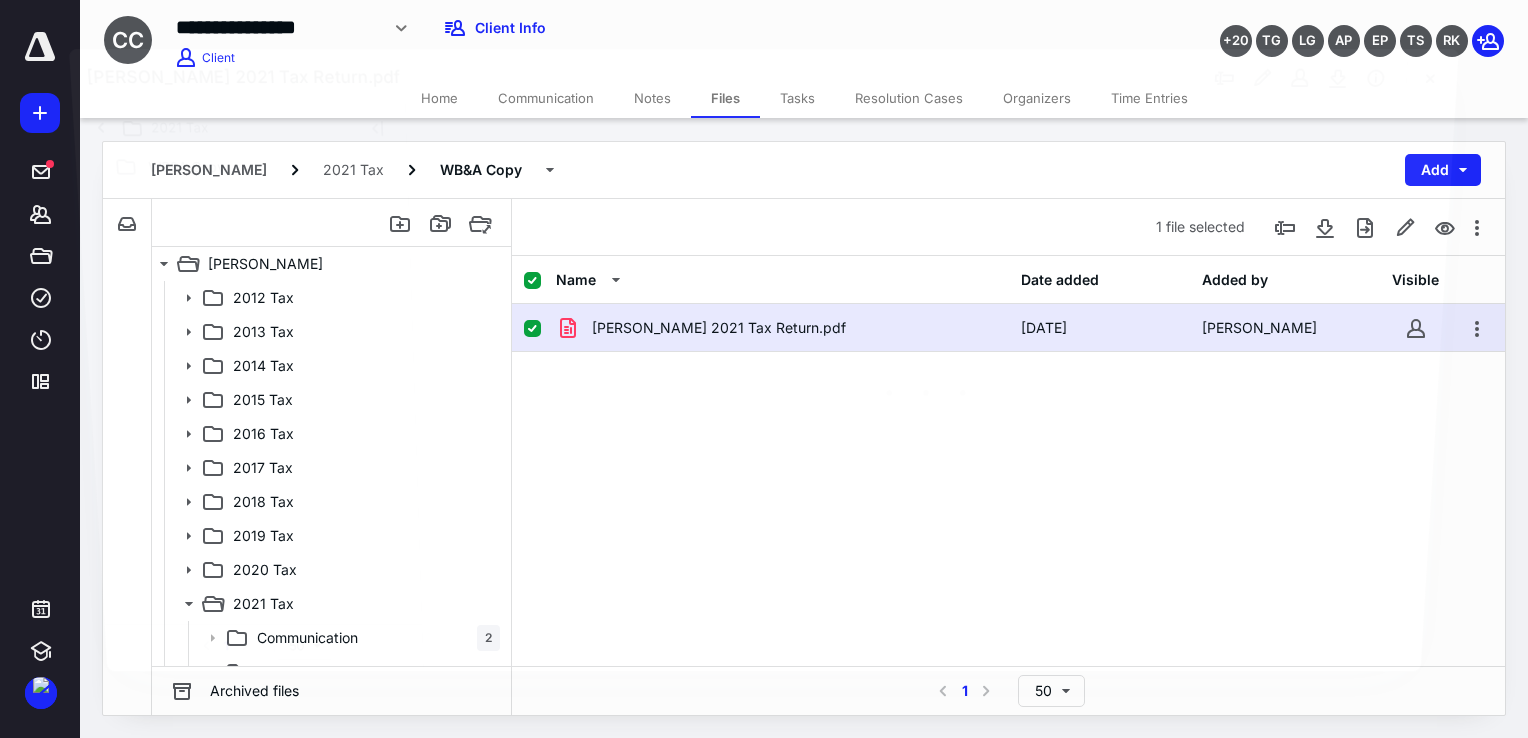 scroll, scrollTop: 255, scrollLeft: 0, axis: vertical 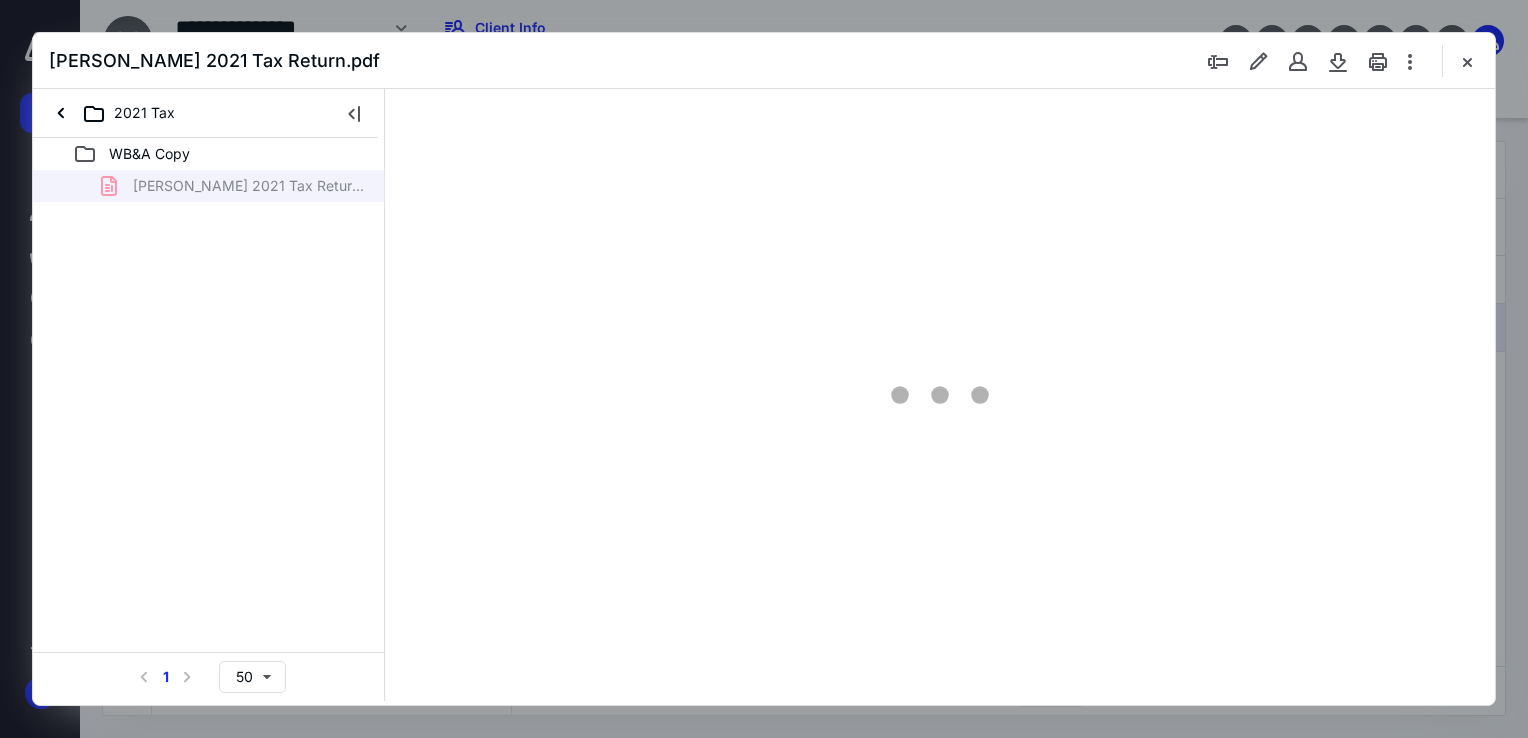 type on "68" 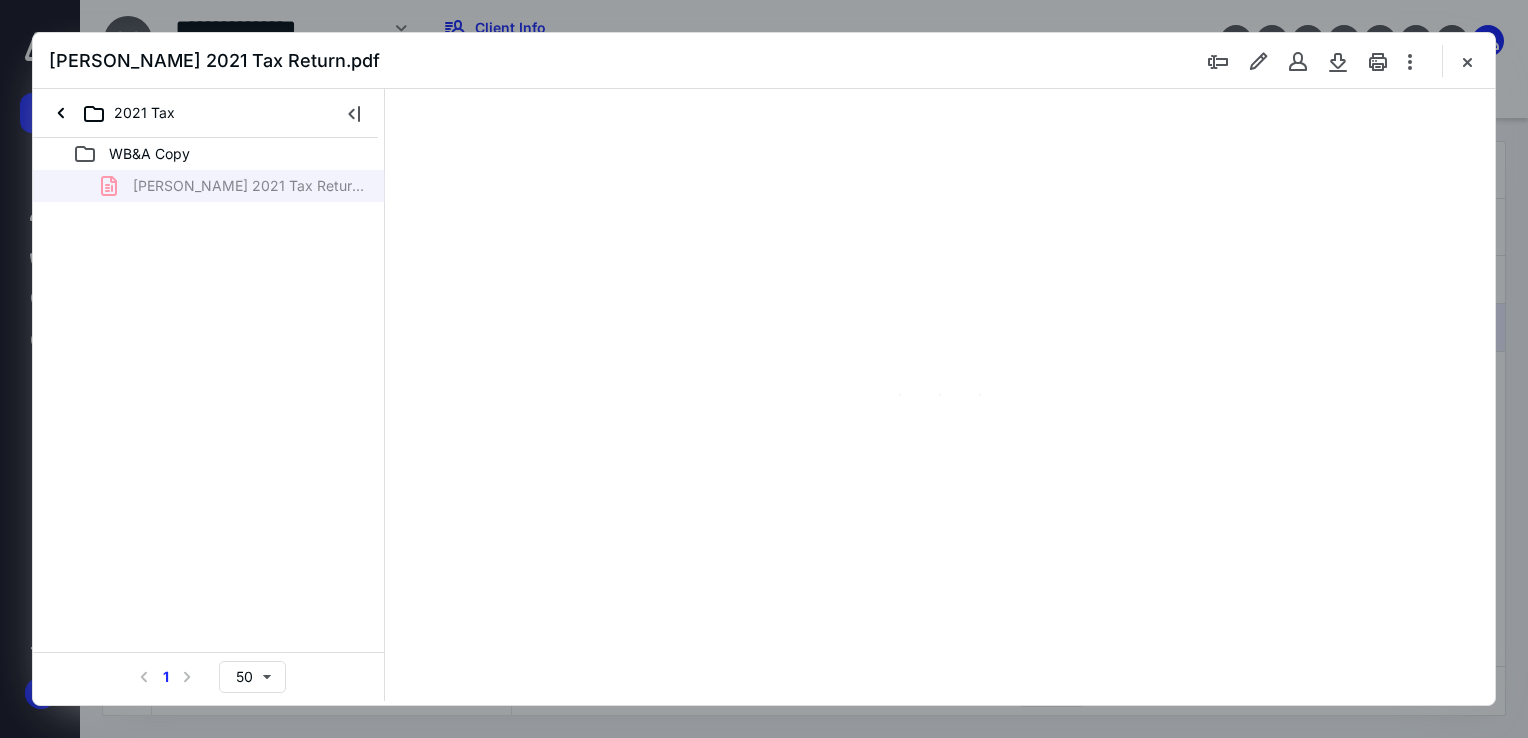 scroll, scrollTop: 79, scrollLeft: 0, axis: vertical 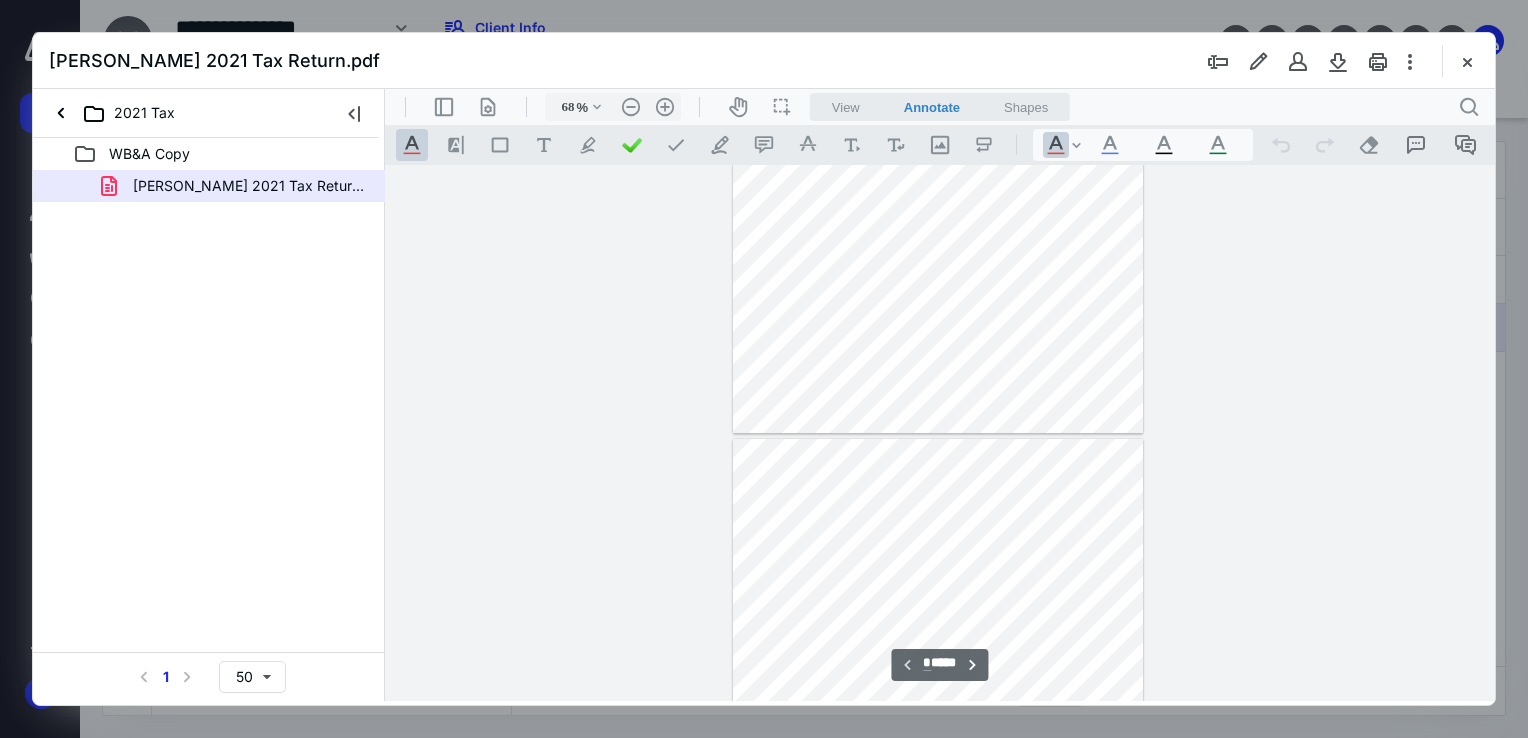type on "*" 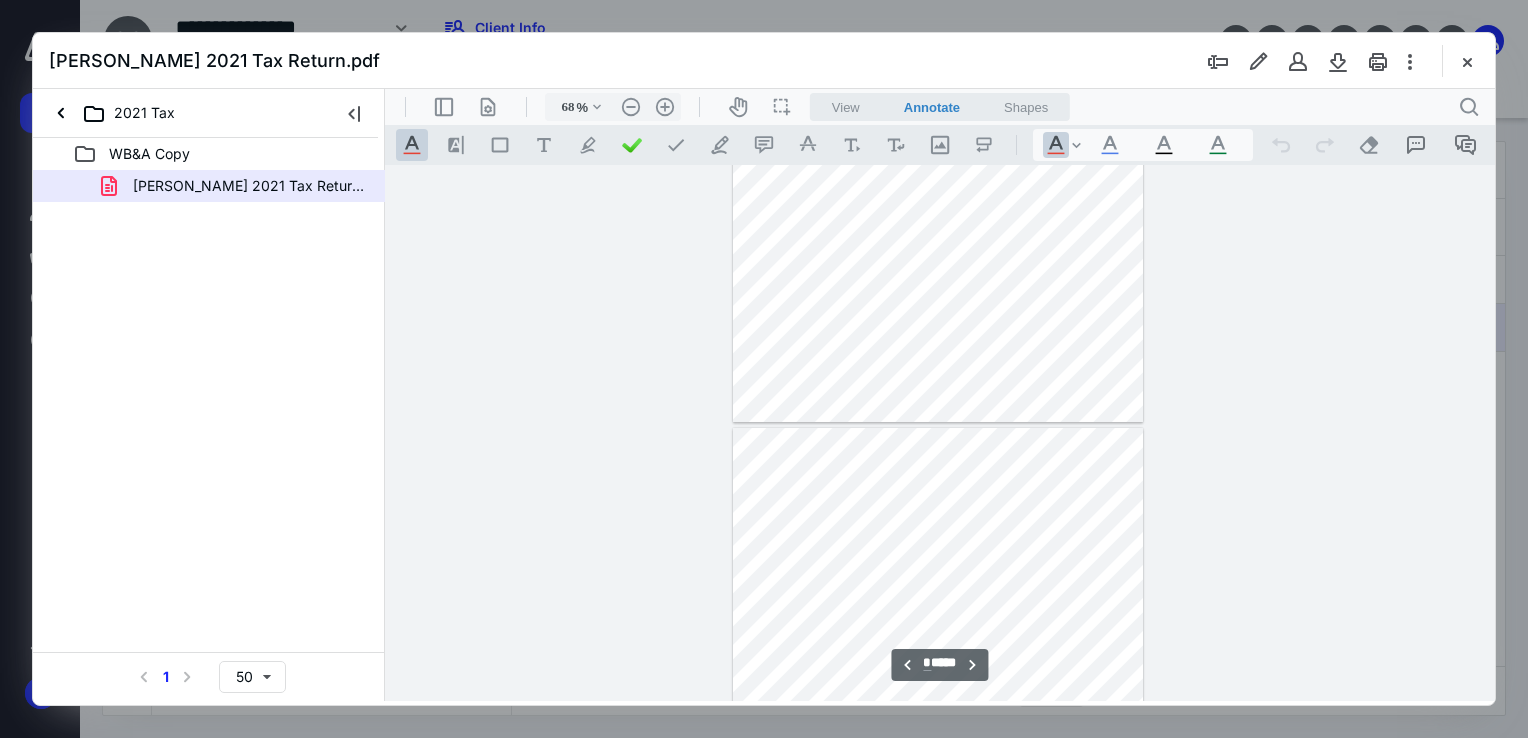 scroll, scrollTop: 279, scrollLeft: 0, axis: vertical 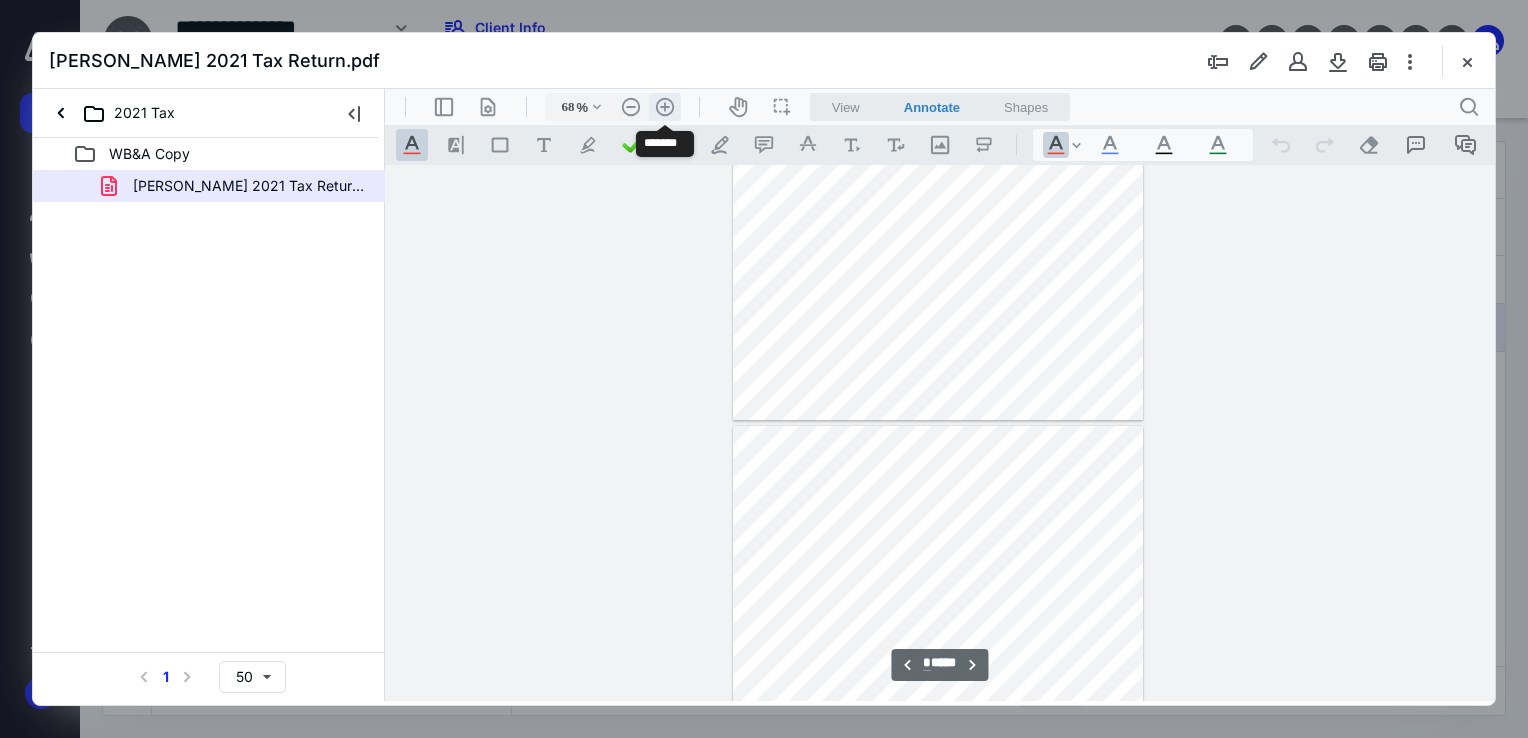 click on ".cls-1{fill:#abb0c4;} icon - header - zoom - in - line" at bounding box center [665, 107] 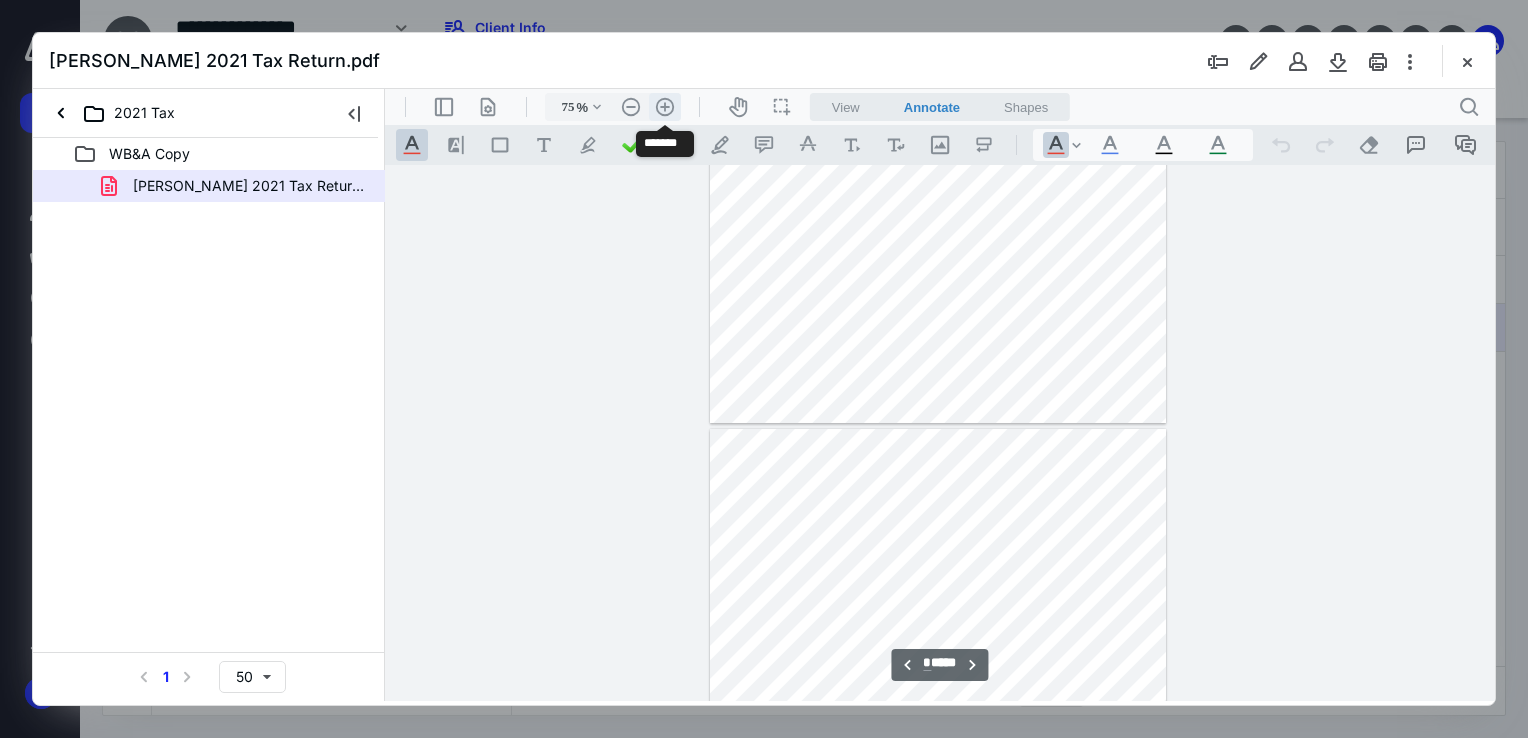 click on ".cls-1{fill:#abb0c4;} icon - header - zoom - in - line" at bounding box center [665, 107] 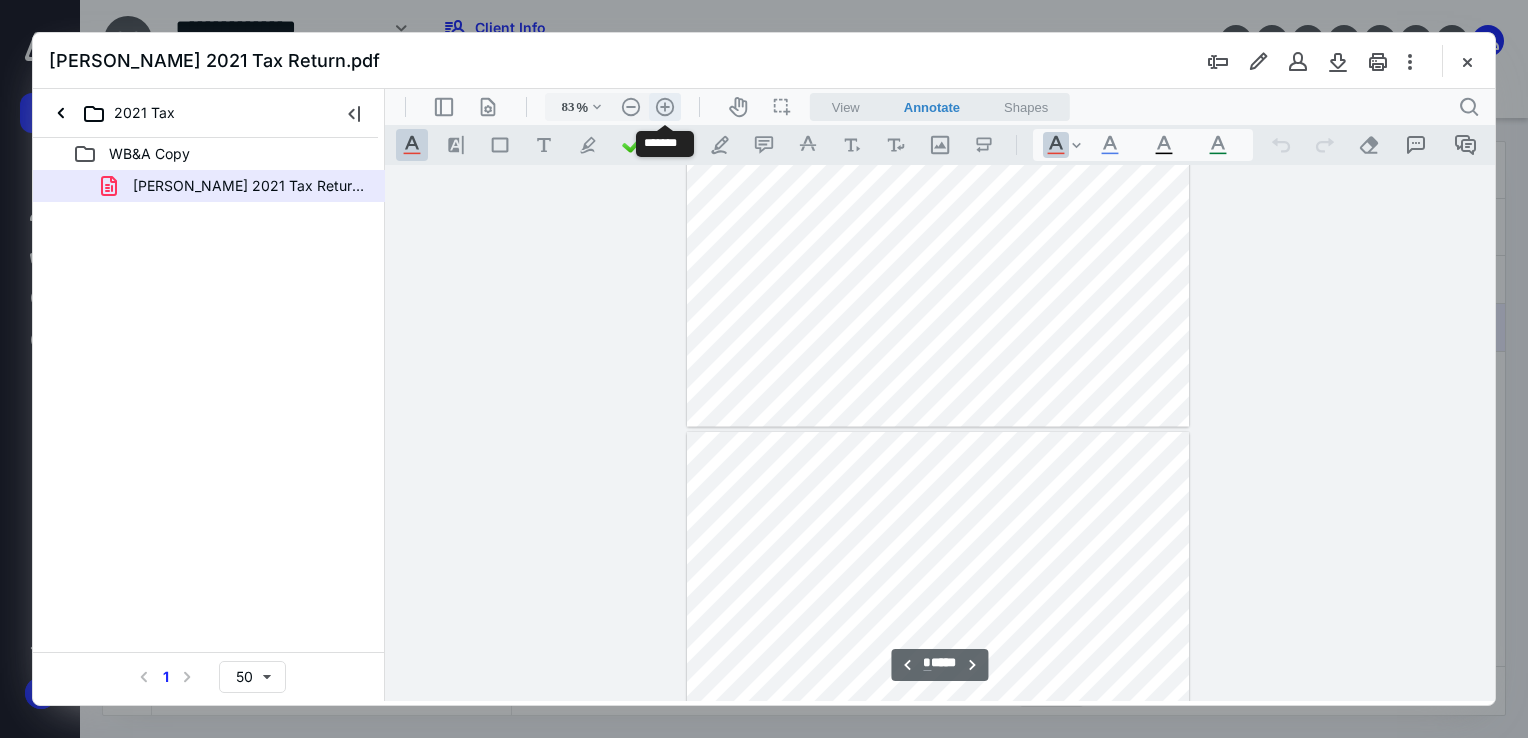 click on ".cls-1{fill:#abb0c4;} icon - header - zoom - in - line" at bounding box center (665, 107) 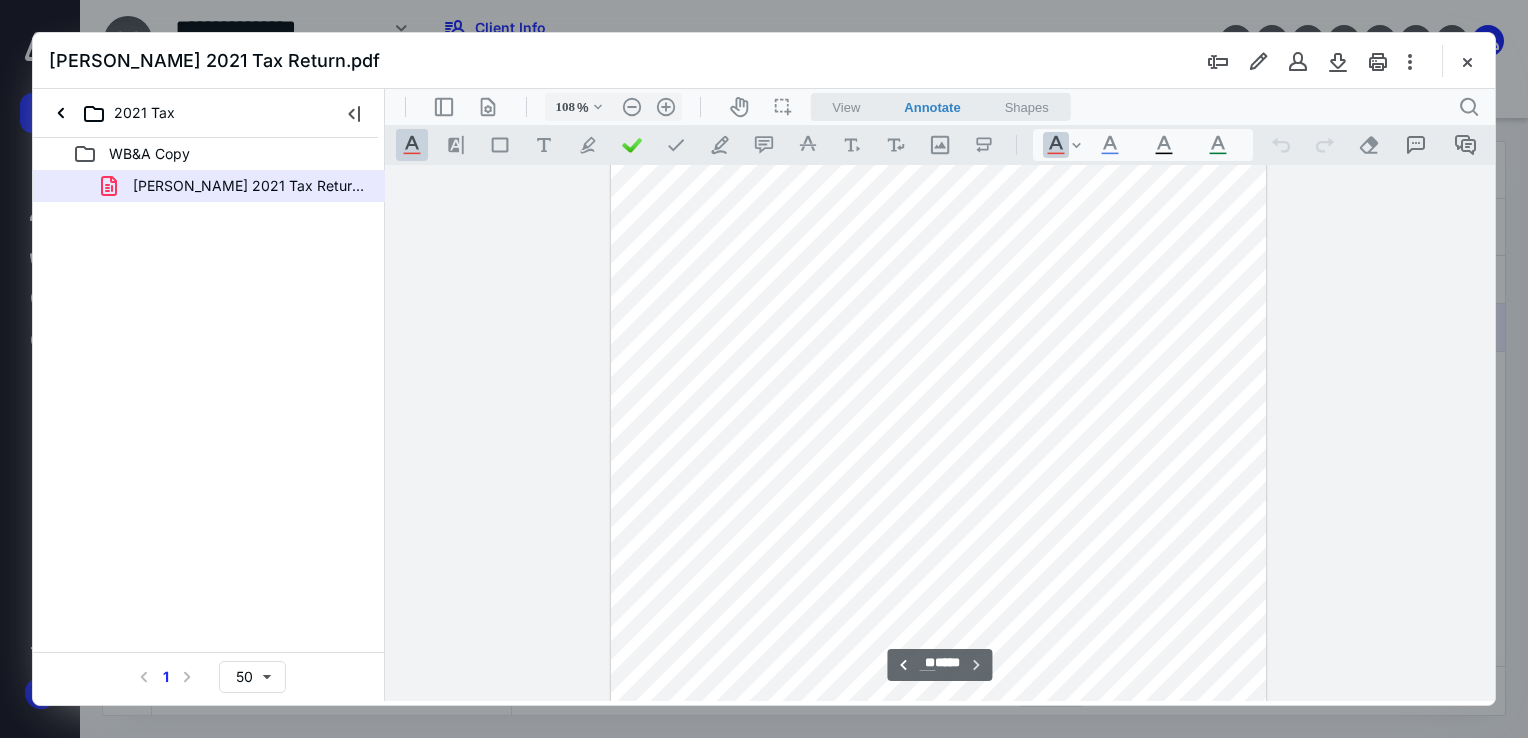 scroll, scrollTop: 18295, scrollLeft: 0, axis: vertical 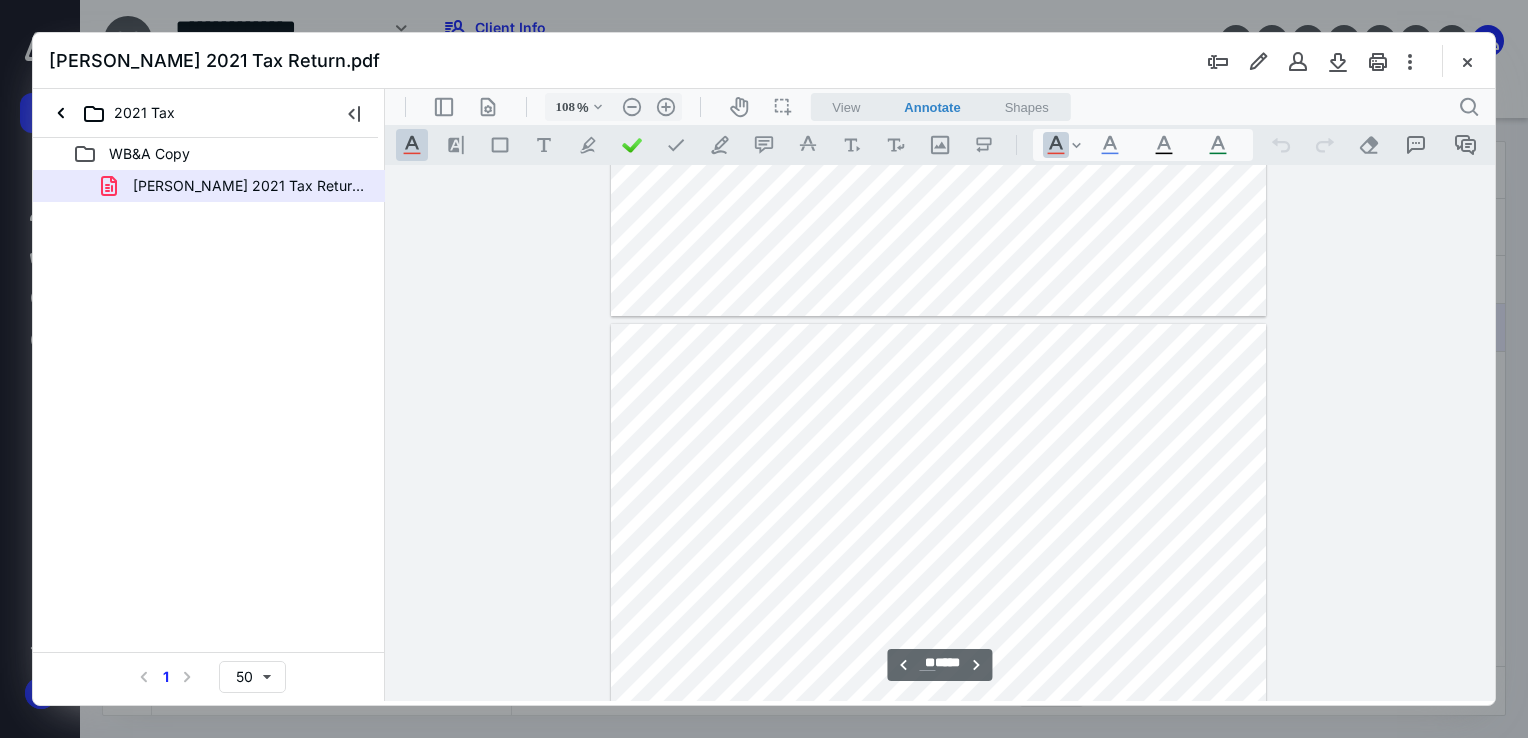 type on "**" 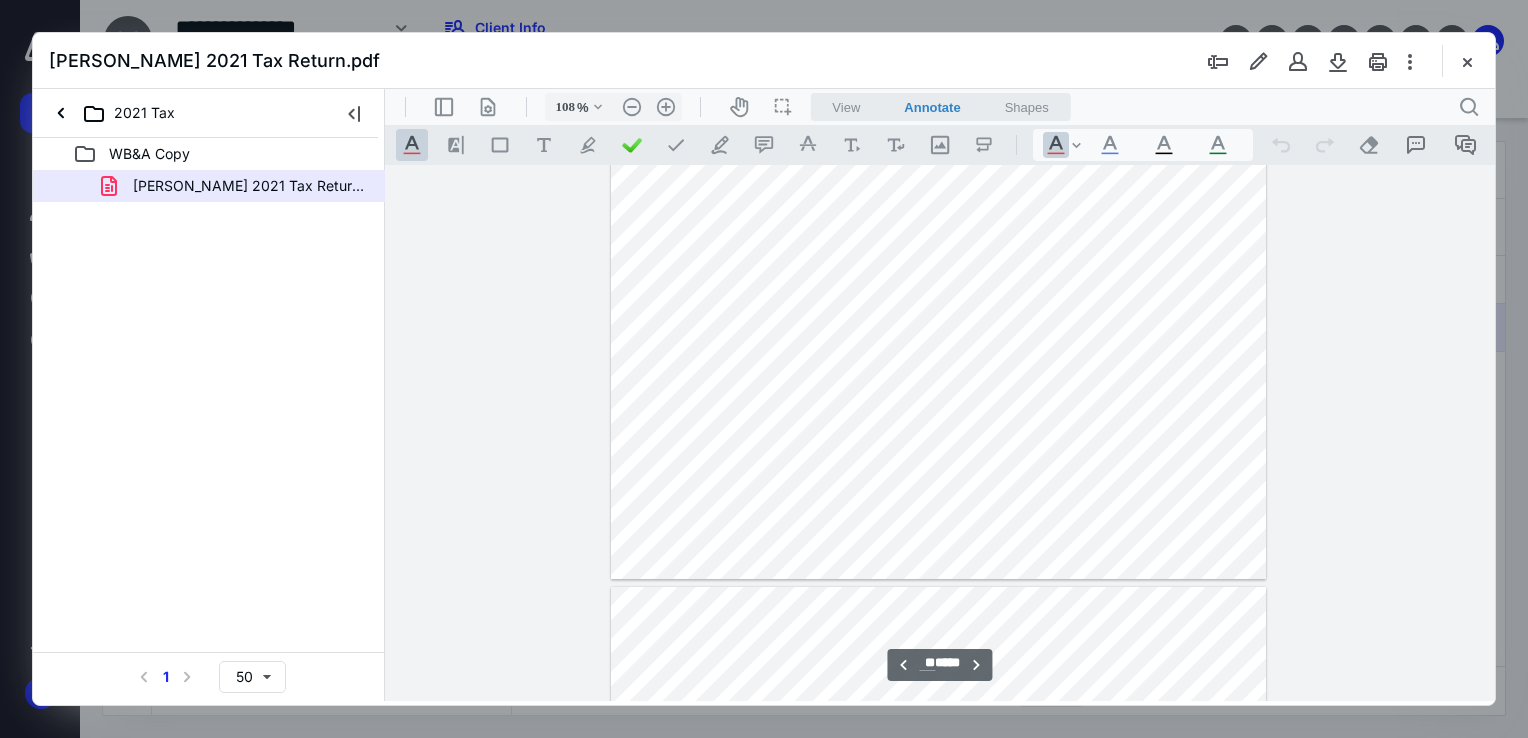 scroll, scrollTop: 15795, scrollLeft: 0, axis: vertical 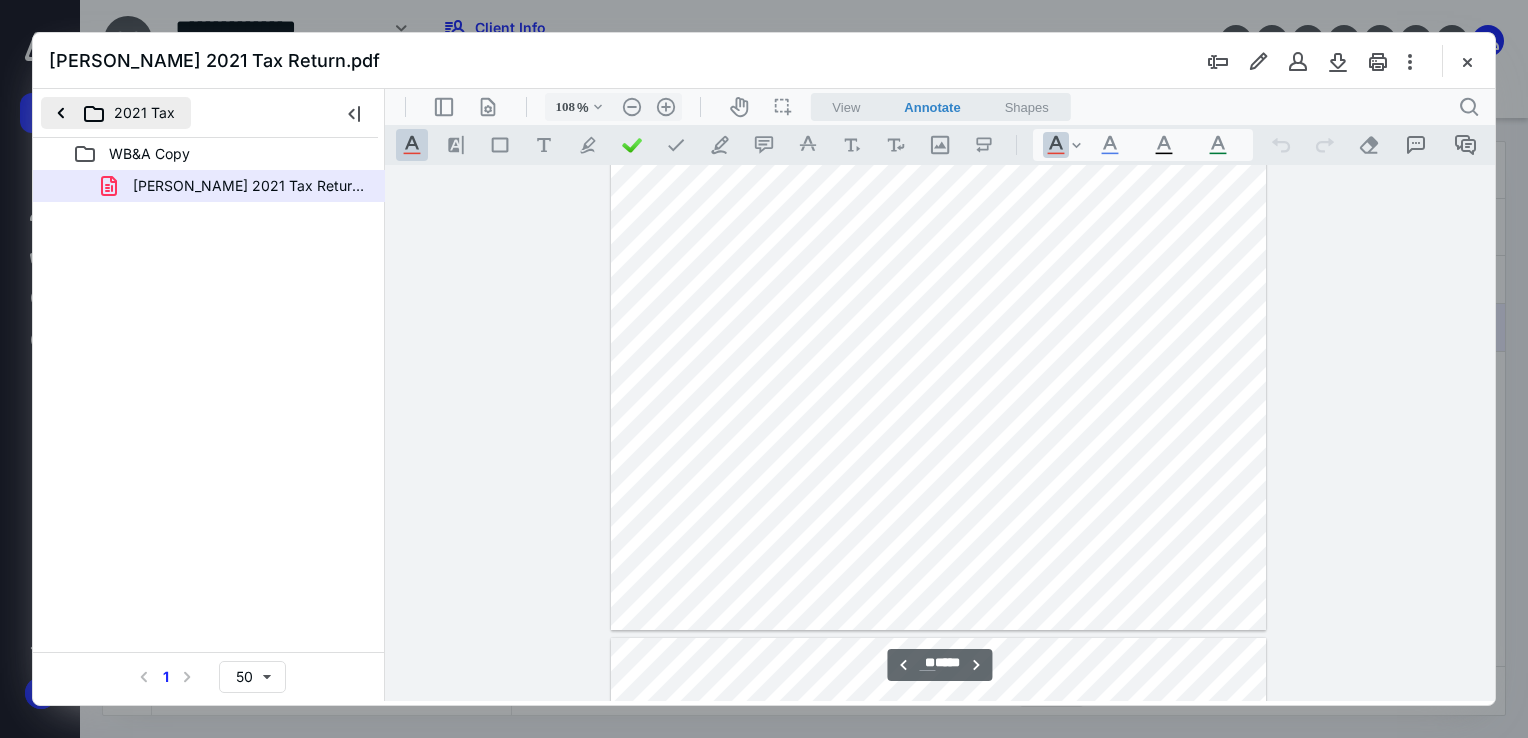 click on "2021 Tax" at bounding box center (116, 113) 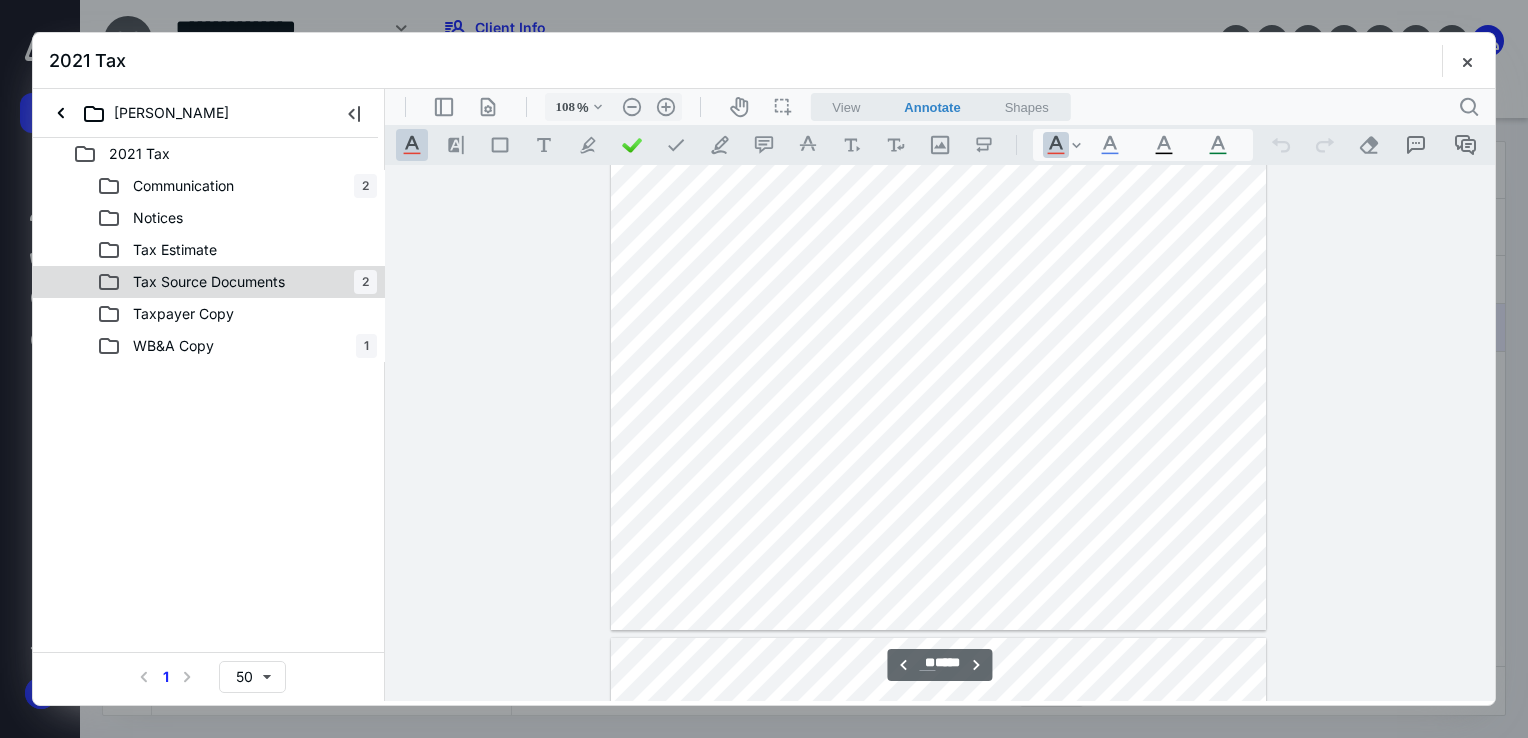 click on "Tax Source Documents" at bounding box center [209, 282] 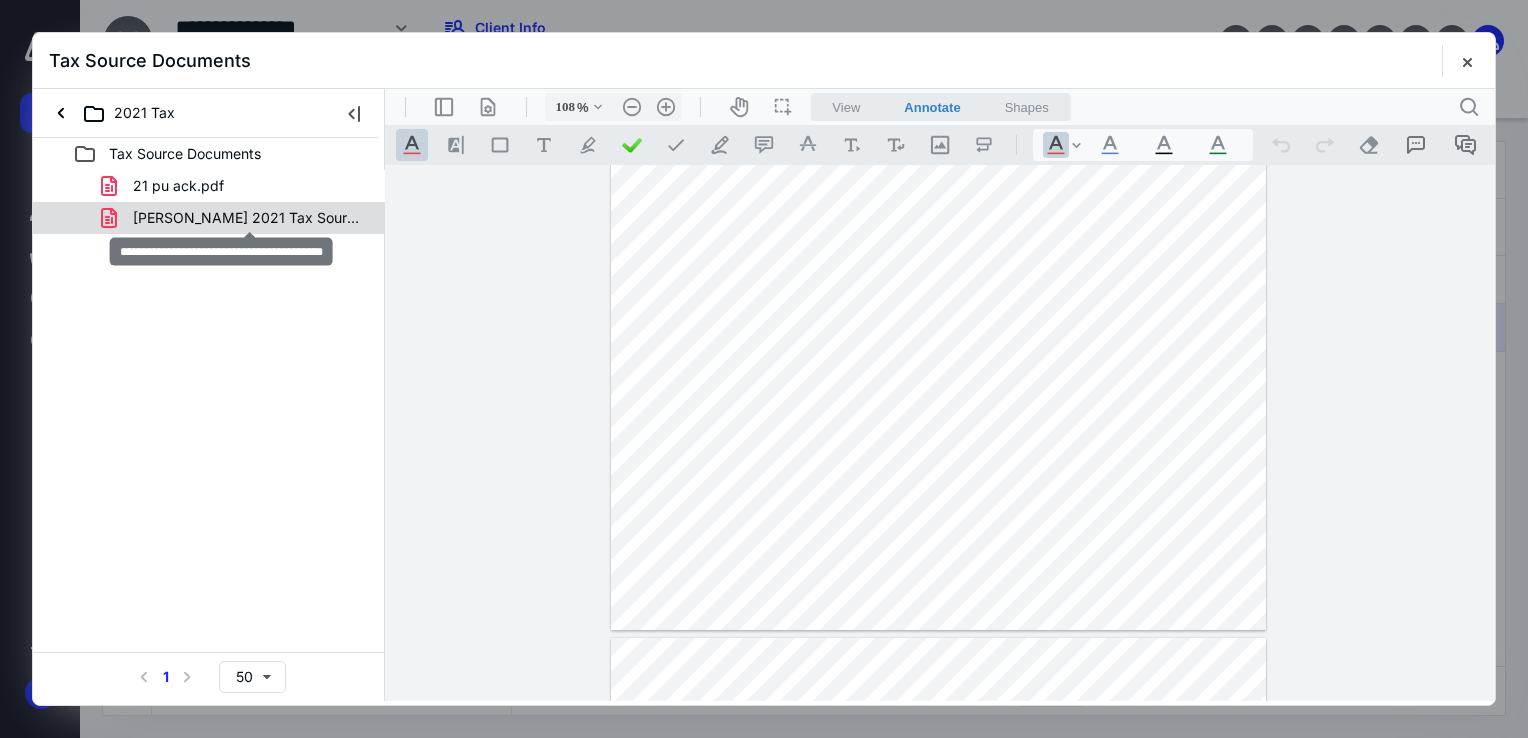 click on "[PERSON_NAME] 2021 Tax Source Docs.pdf" at bounding box center (249, 218) 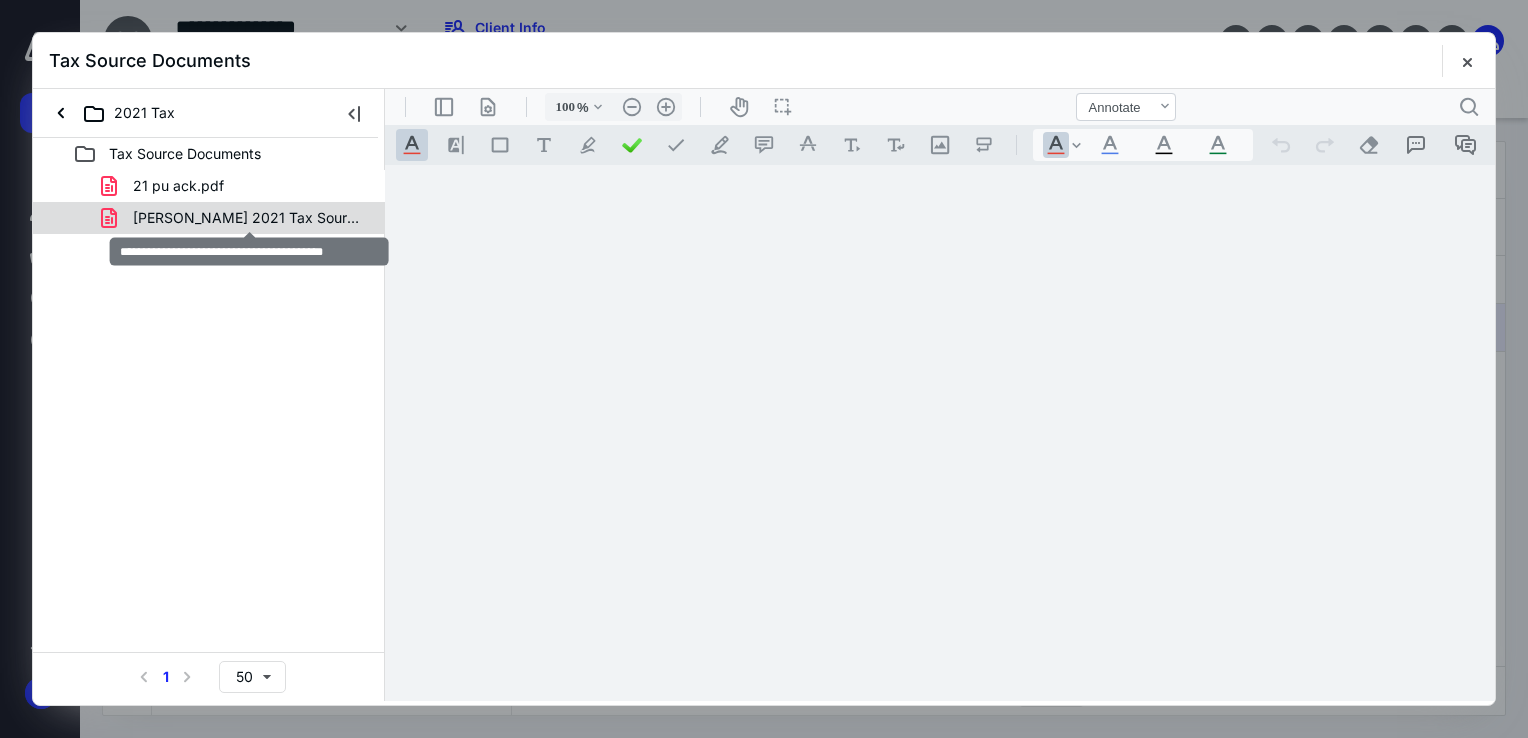 click on "21 pu ack.pdf [PERSON_NAME] 2021 Tax Source Docs.pdf" at bounding box center [209, 202] 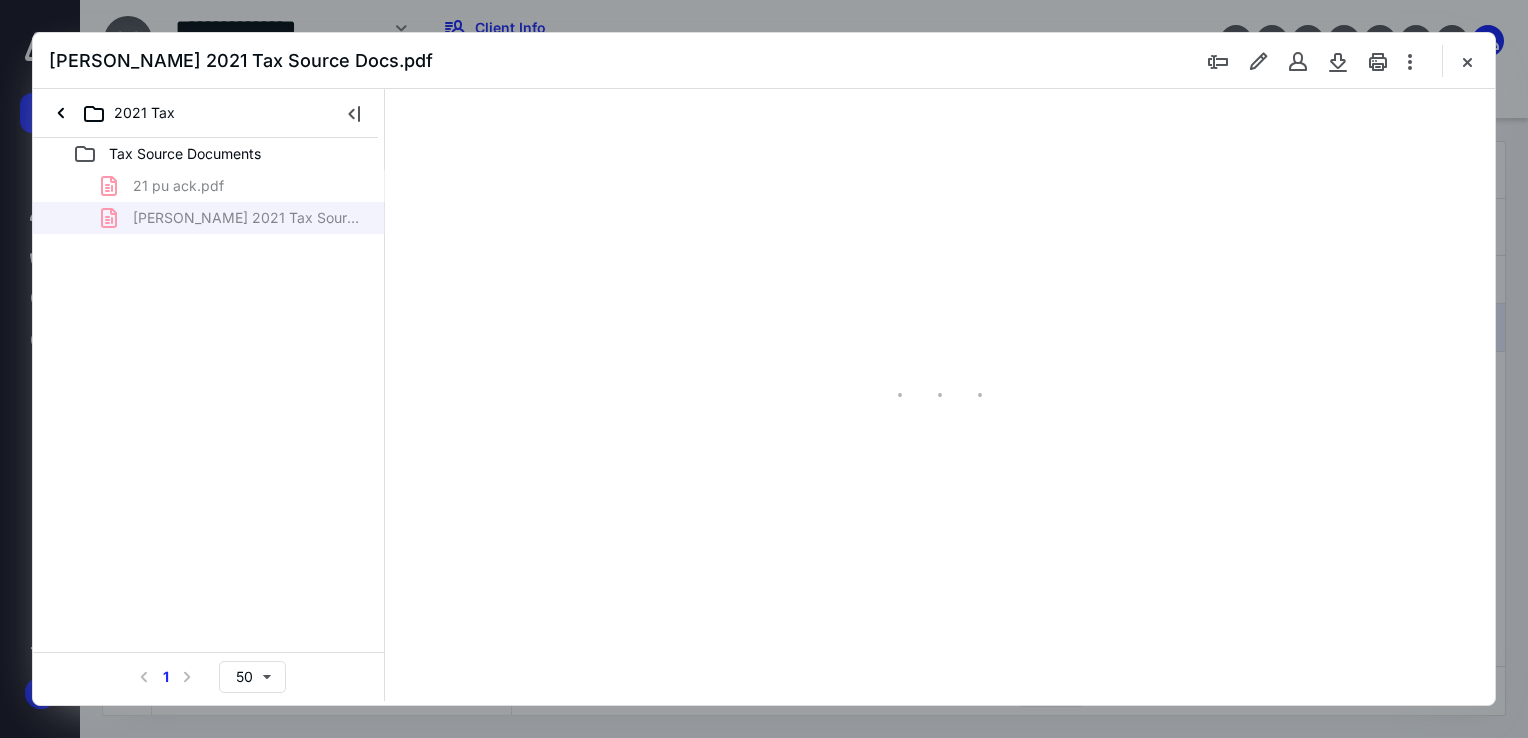 type on "68" 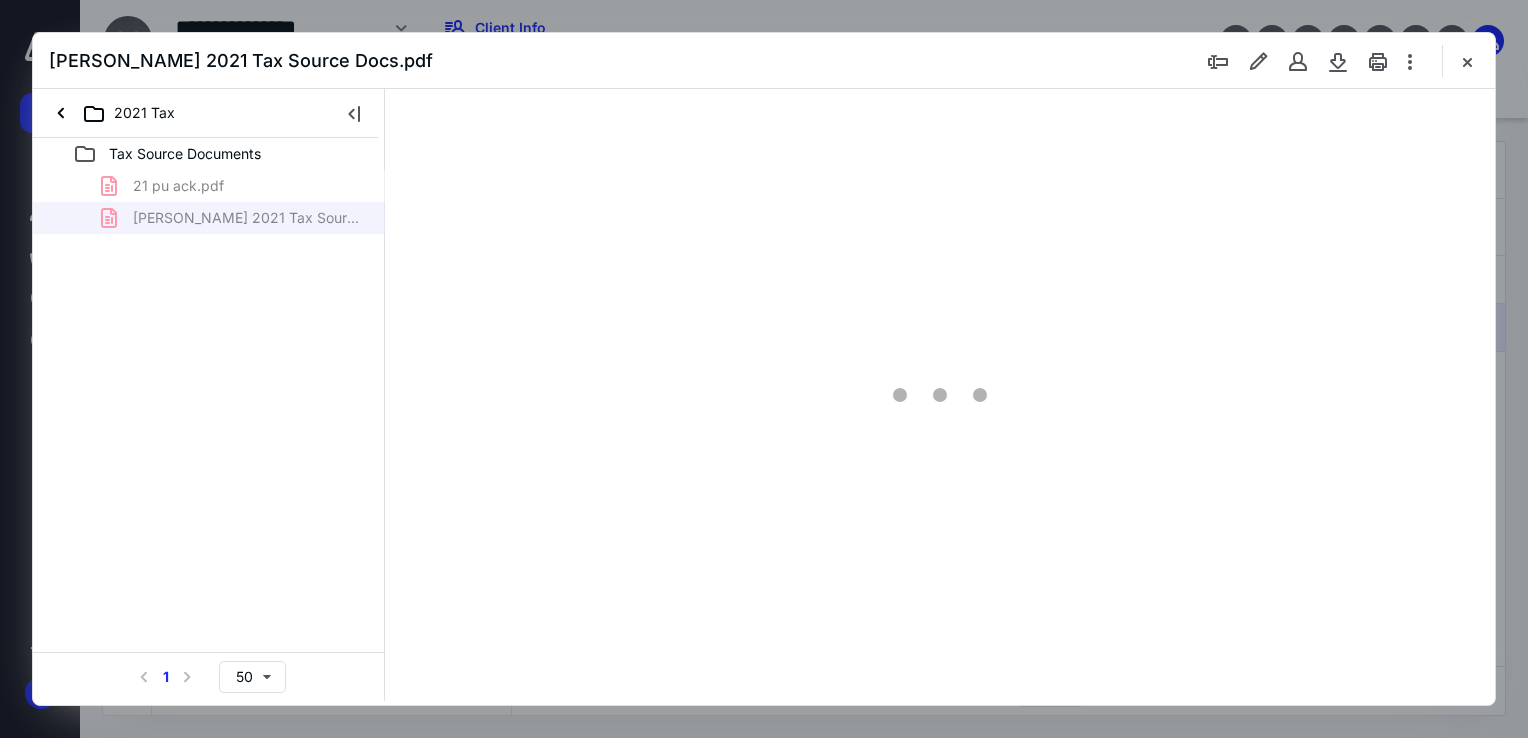 scroll, scrollTop: 79, scrollLeft: 0, axis: vertical 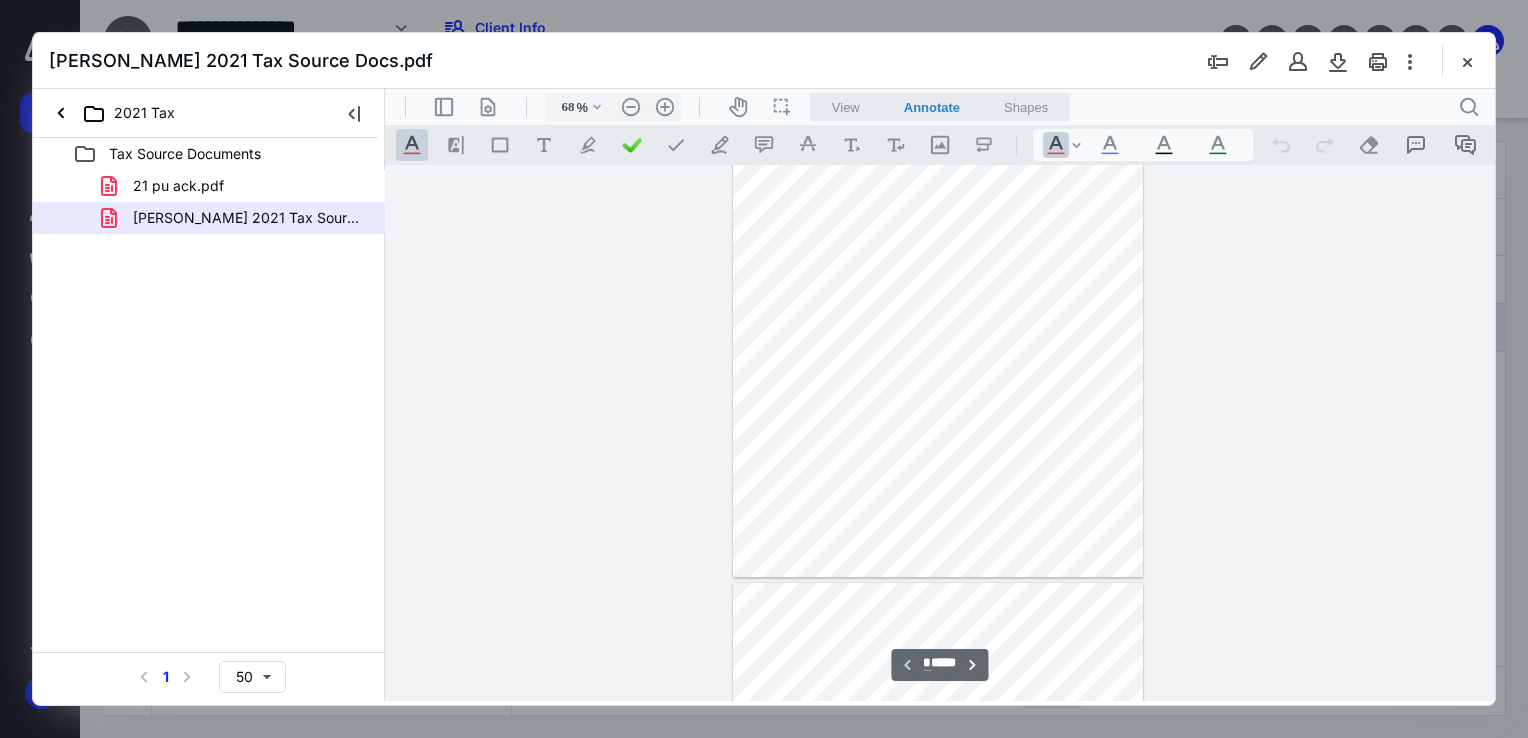 type on "*" 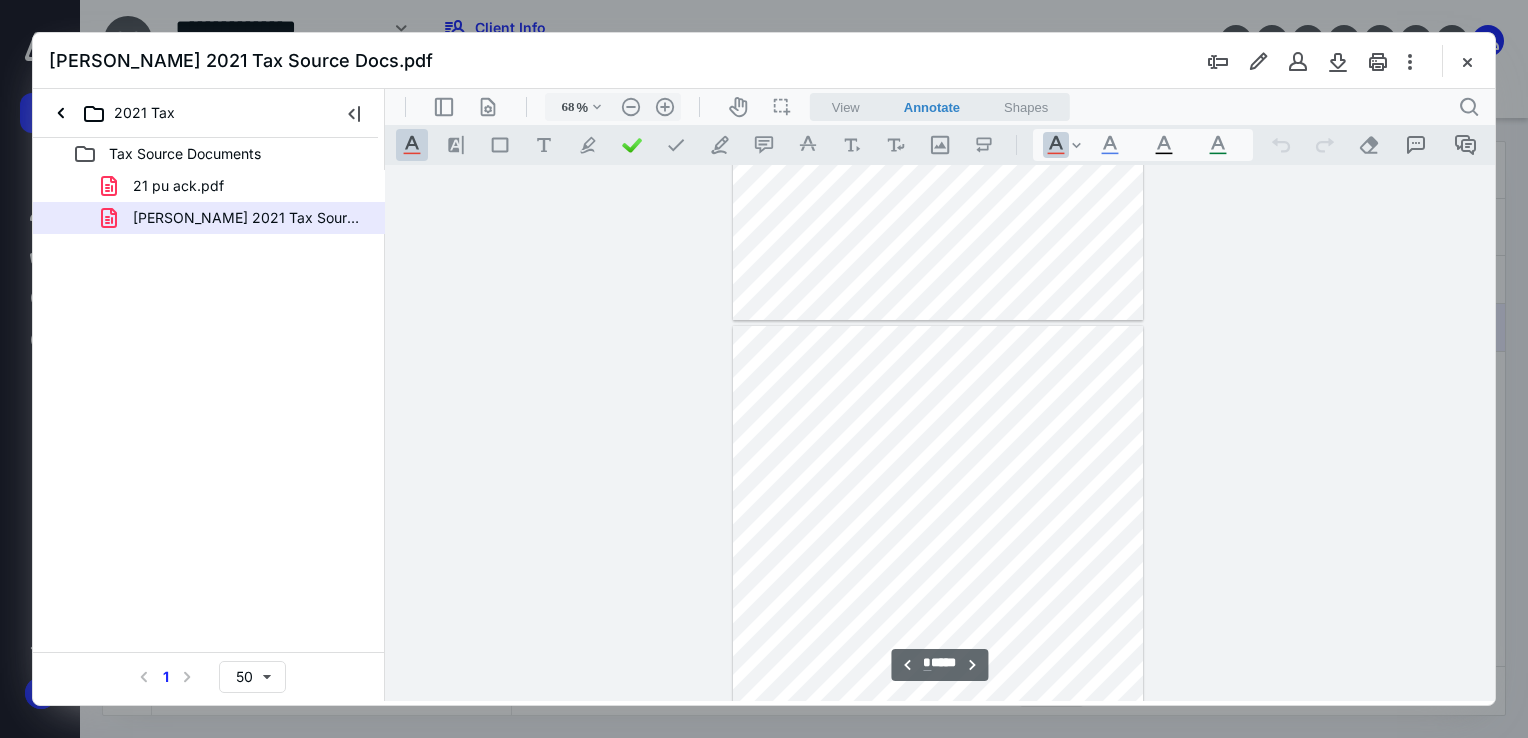 scroll, scrollTop: 679, scrollLeft: 0, axis: vertical 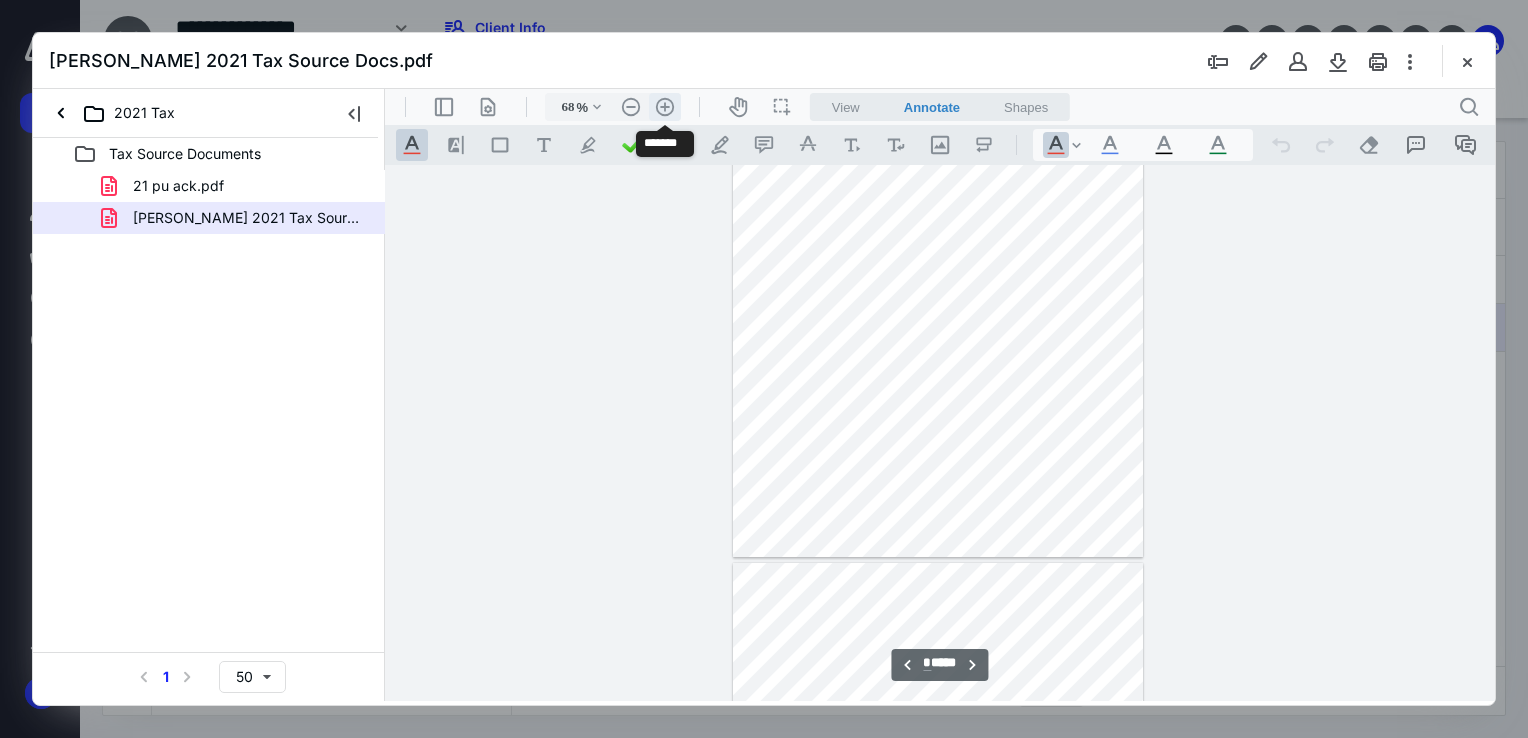 click on ".cls-1{fill:#abb0c4;} icon - header - zoom - in - line" at bounding box center [665, 107] 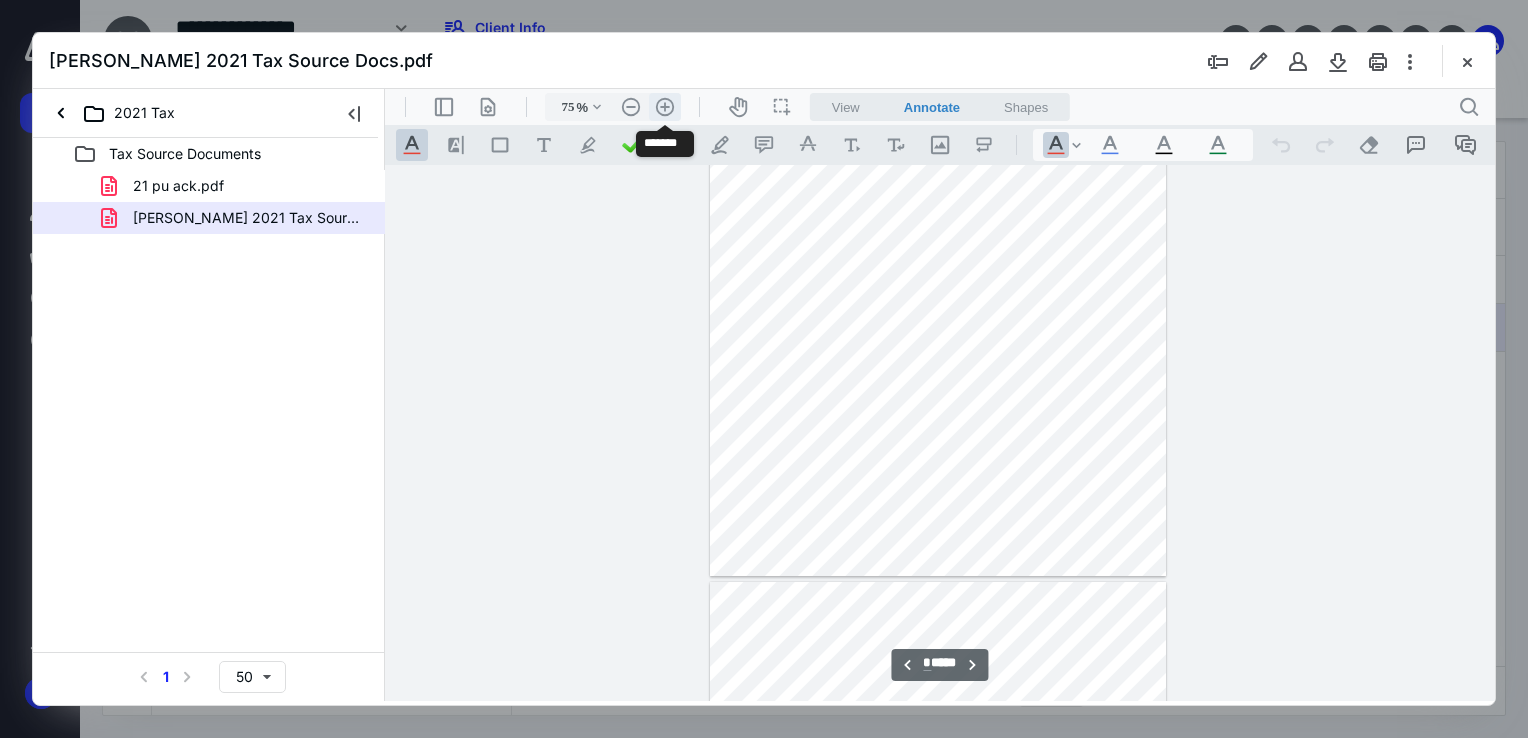 click on ".cls-1{fill:#abb0c4;} icon - header - zoom - in - line" at bounding box center (665, 107) 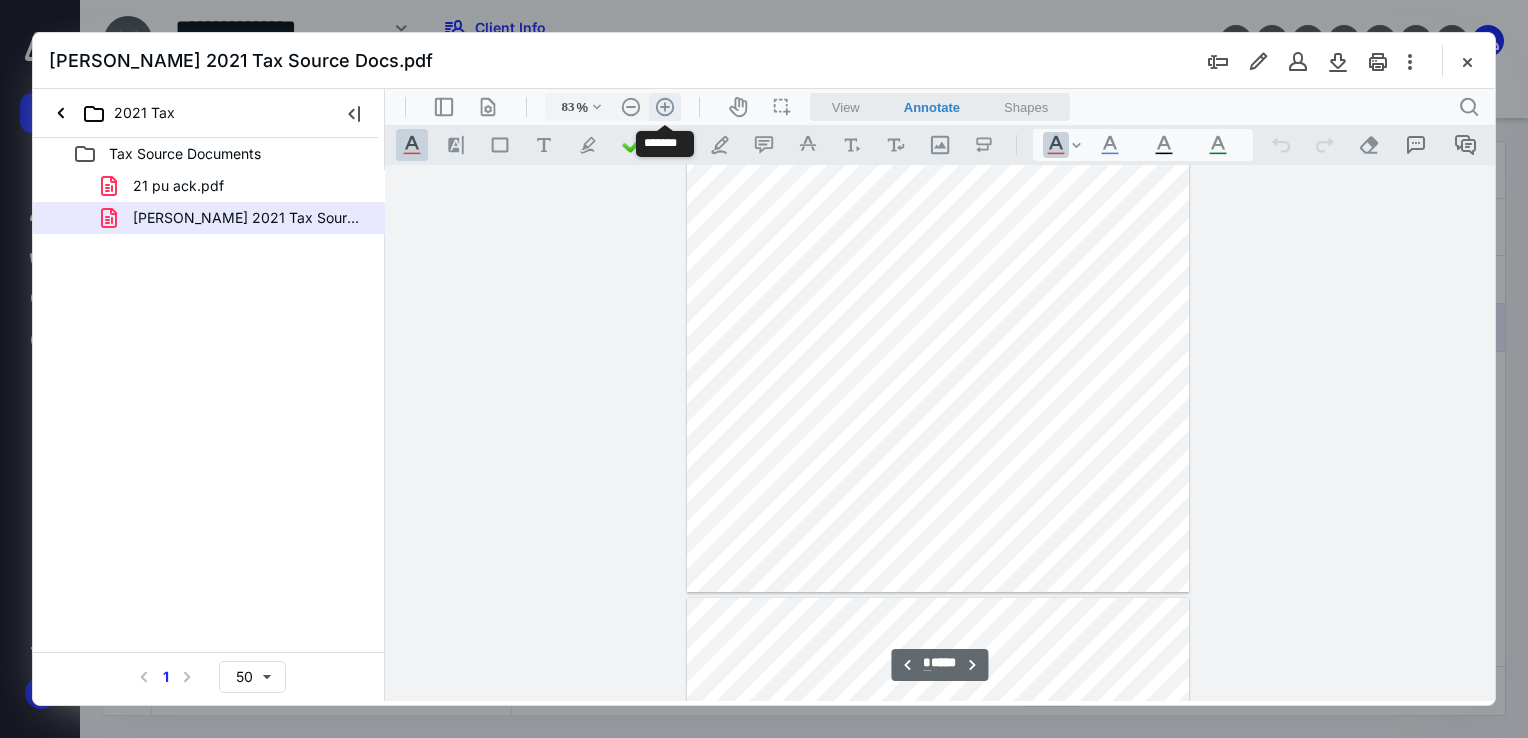 click on ".cls-1{fill:#abb0c4;} icon - header - zoom - in - line" at bounding box center [665, 107] 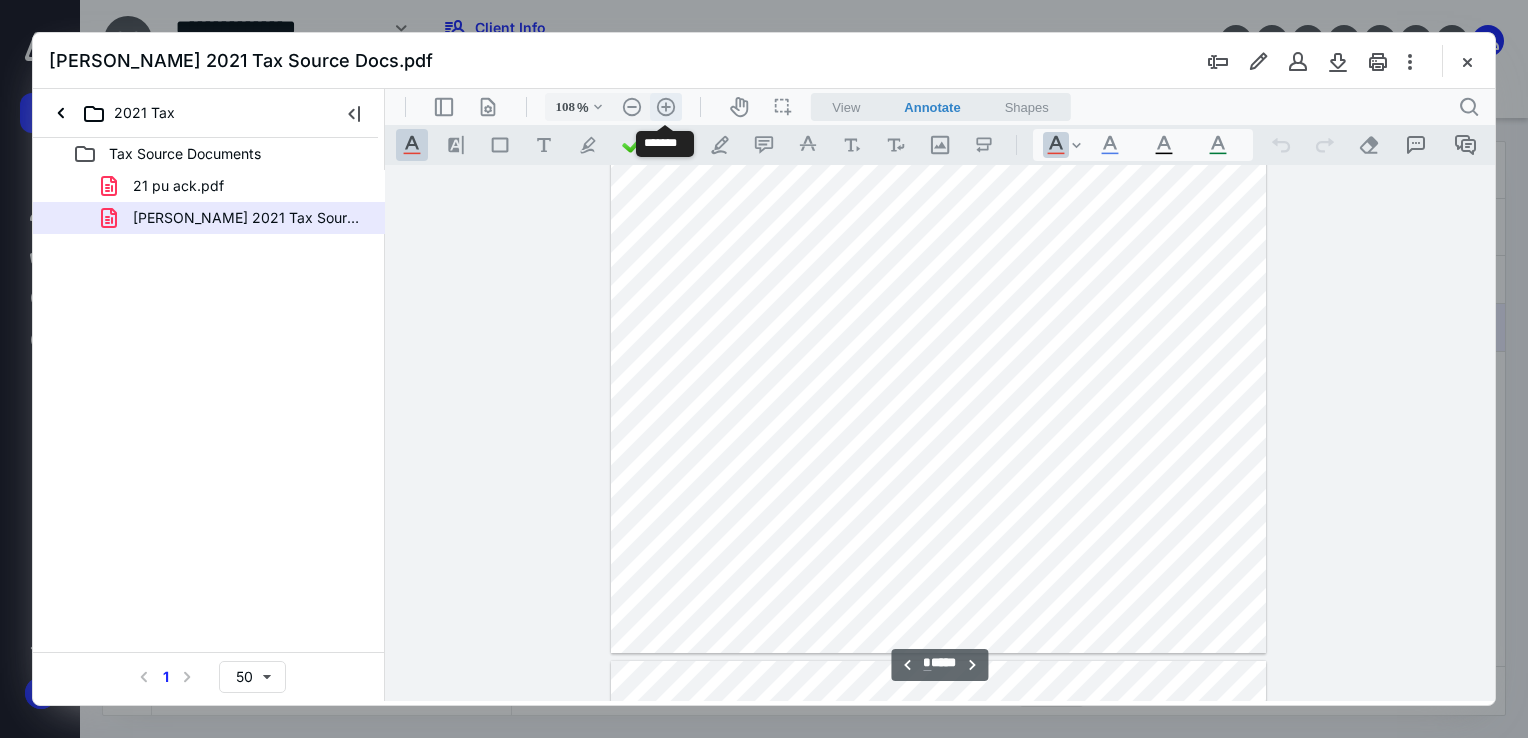 click on ".cls-1{fill:#abb0c4;} icon - header - zoom - in - line" at bounding box center [666, 107] 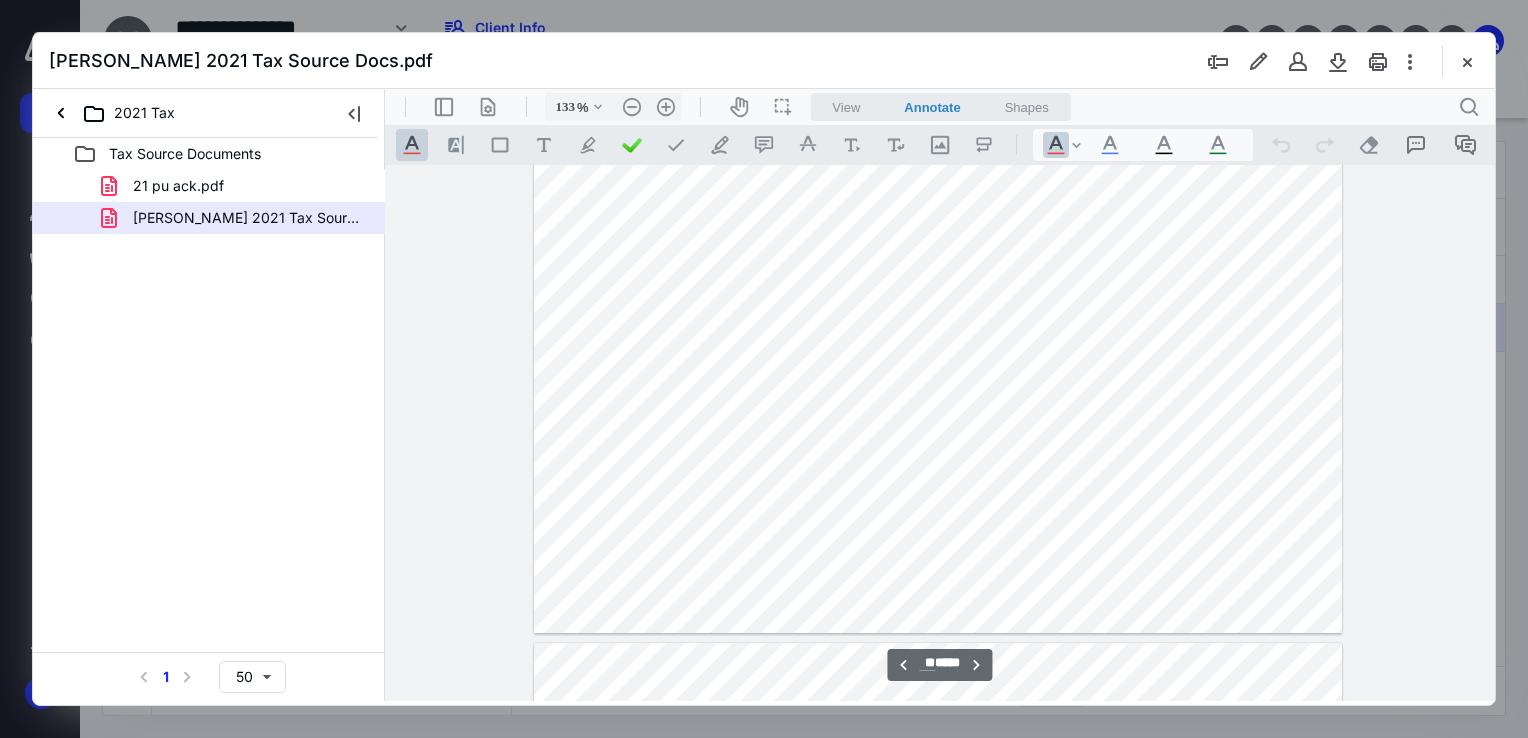 scroll, scrollTop: 40759, scrollLeft: 0, axis: vertical 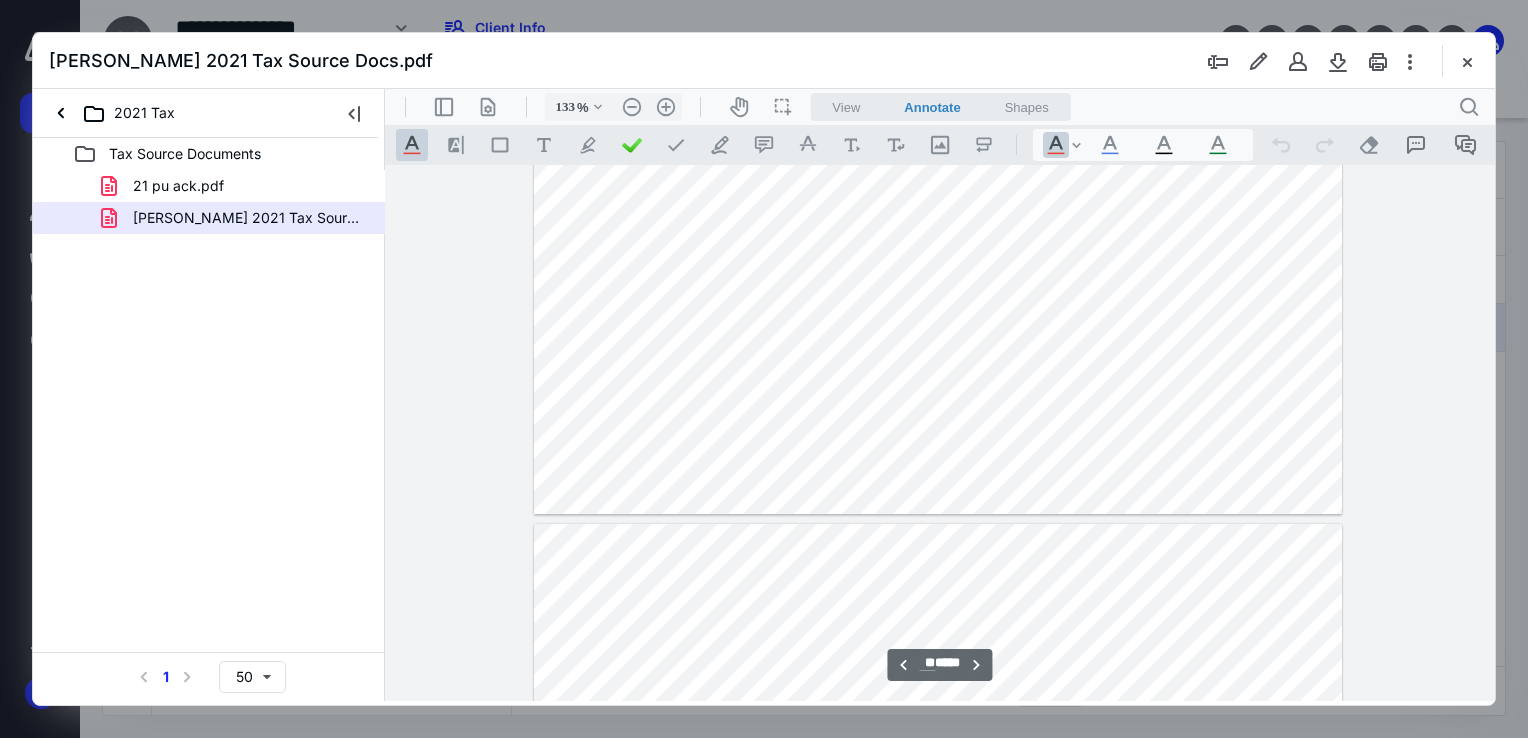 type on "**" 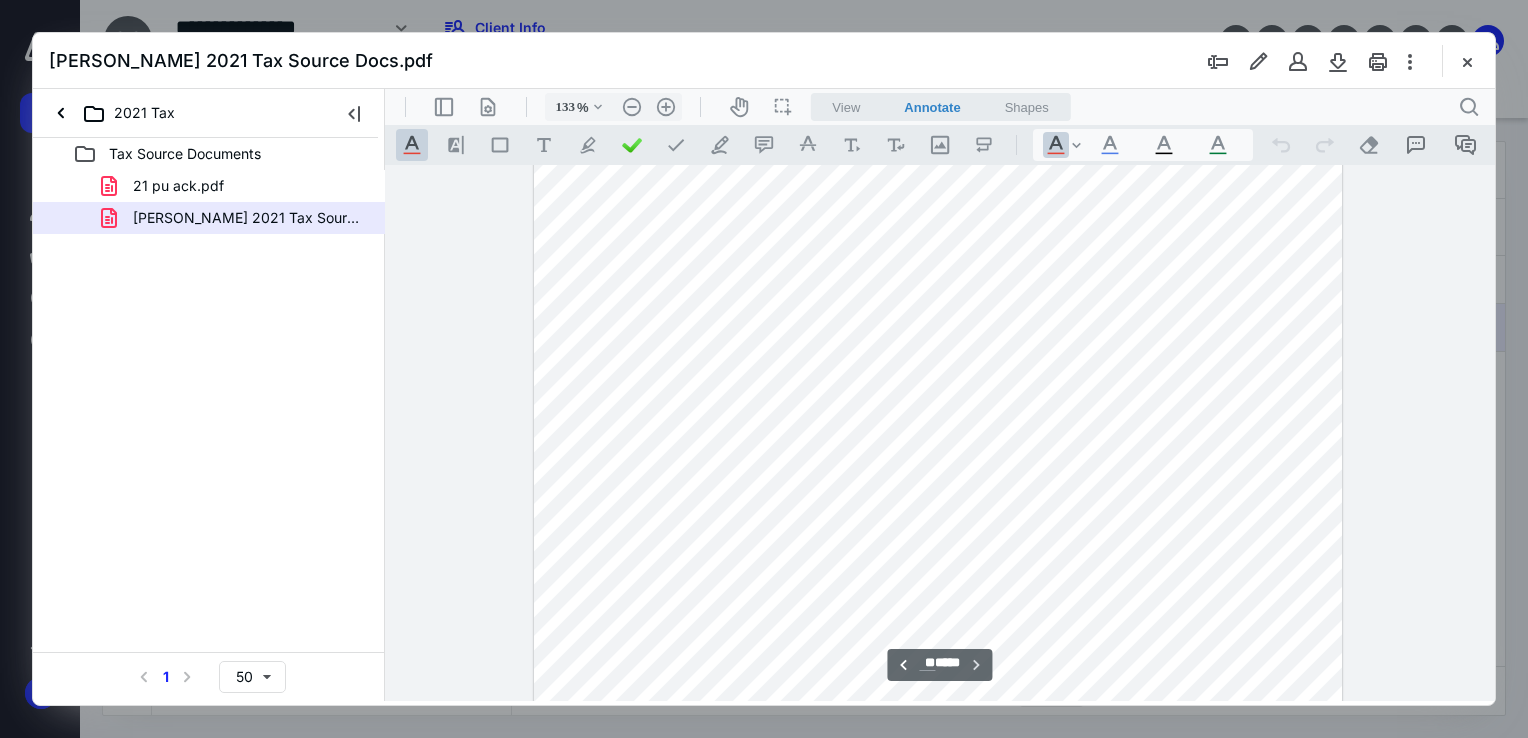 scroll, scrollTop: 41703, scrollLeft: 0, axis: vertical 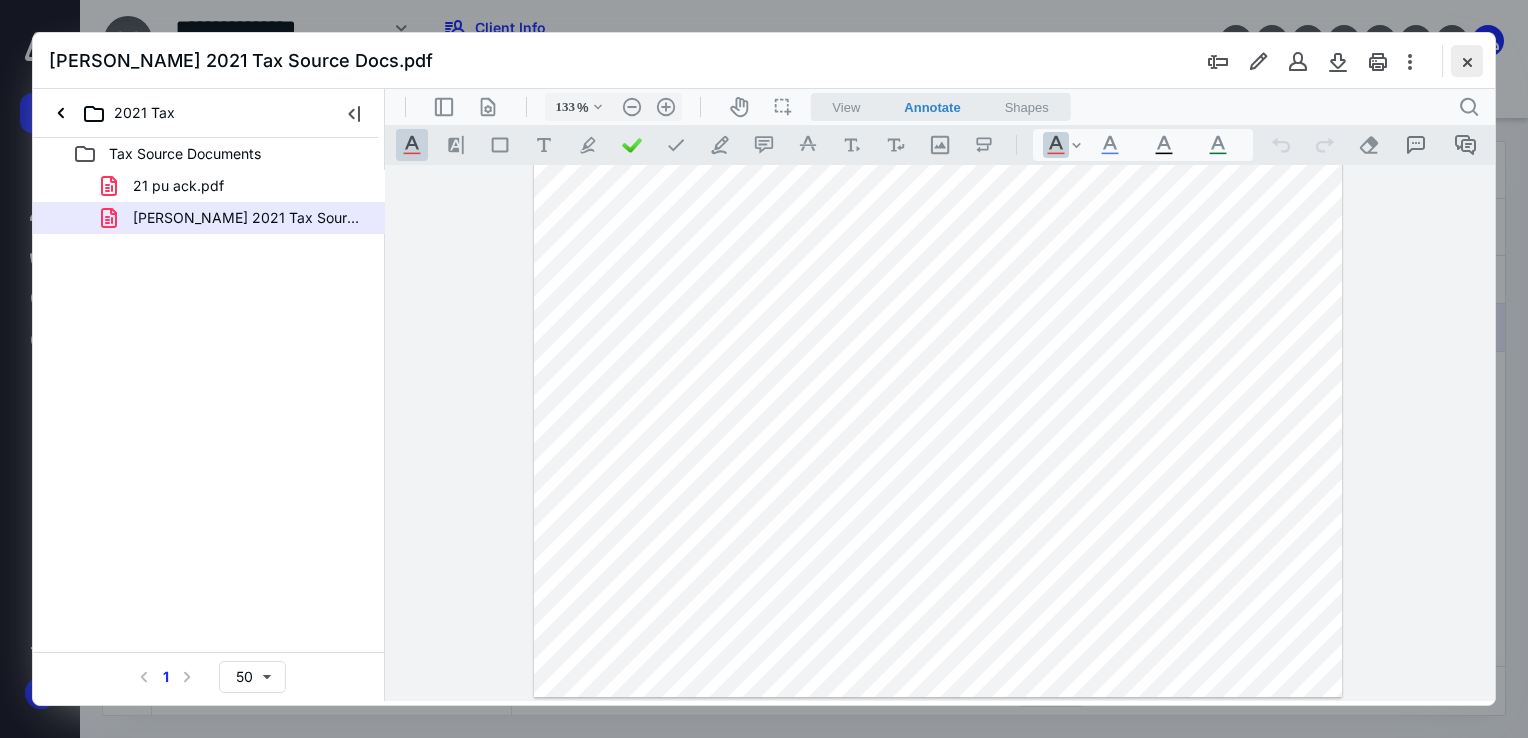click at bounding box center [1467, 61] 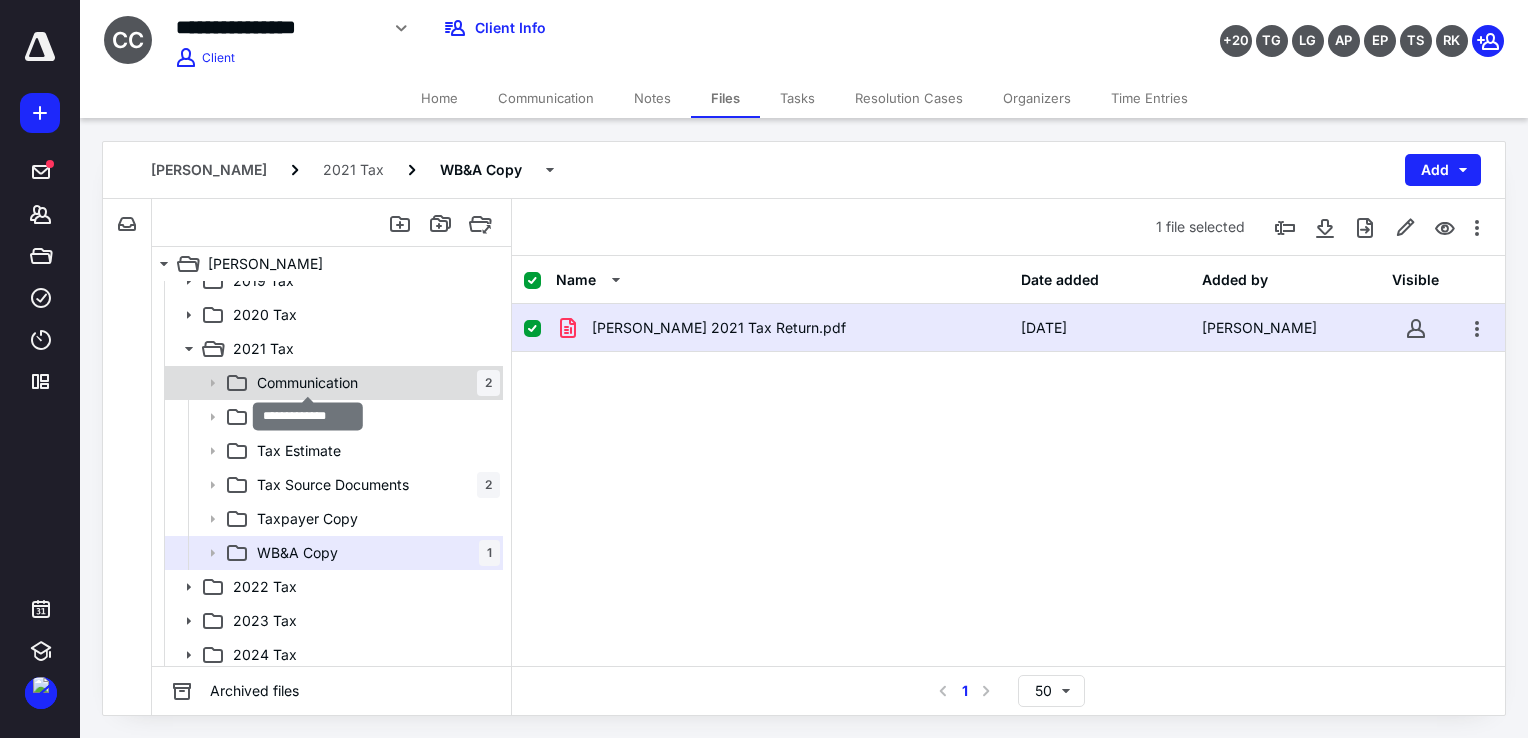 click on "Communication" at bounding box center [307, 383] 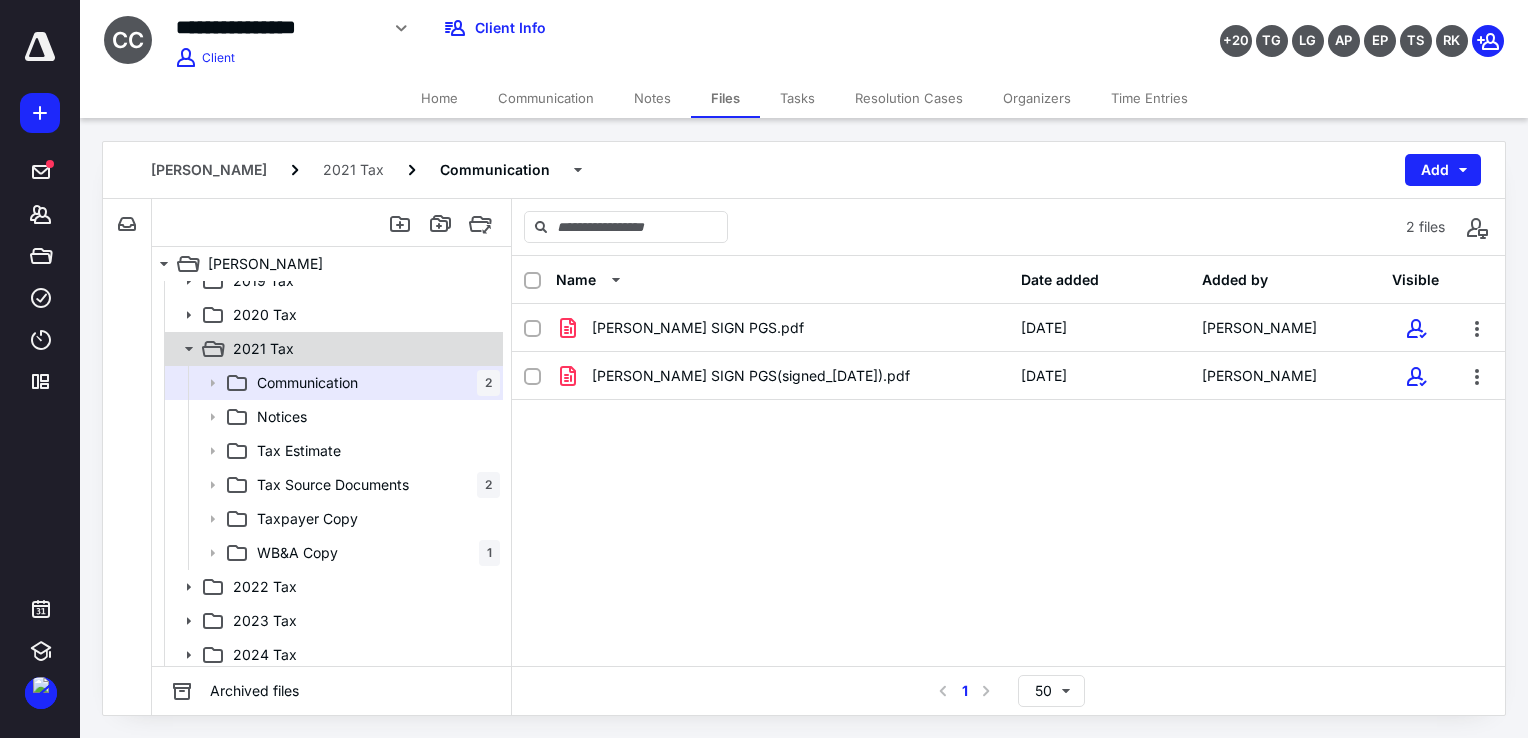 click 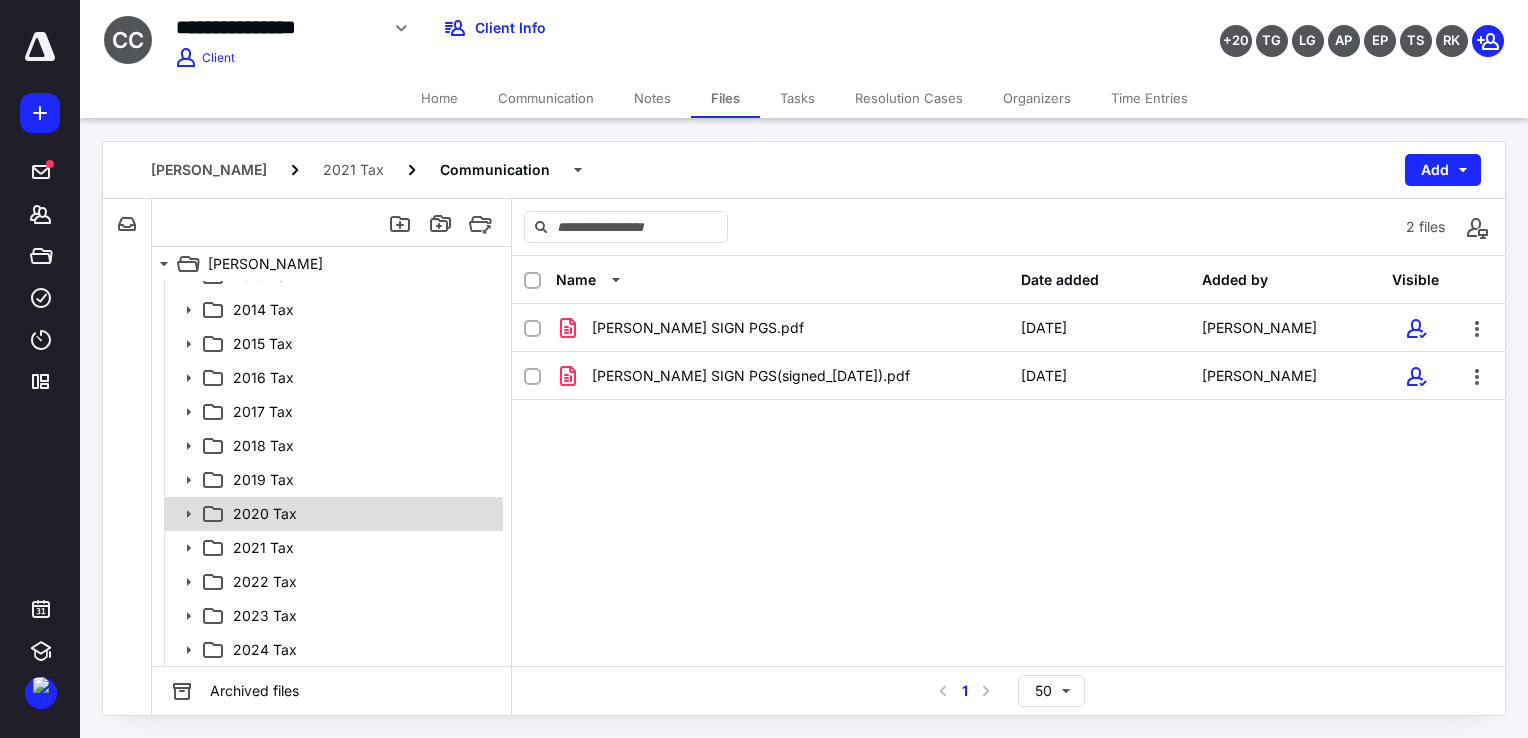 click 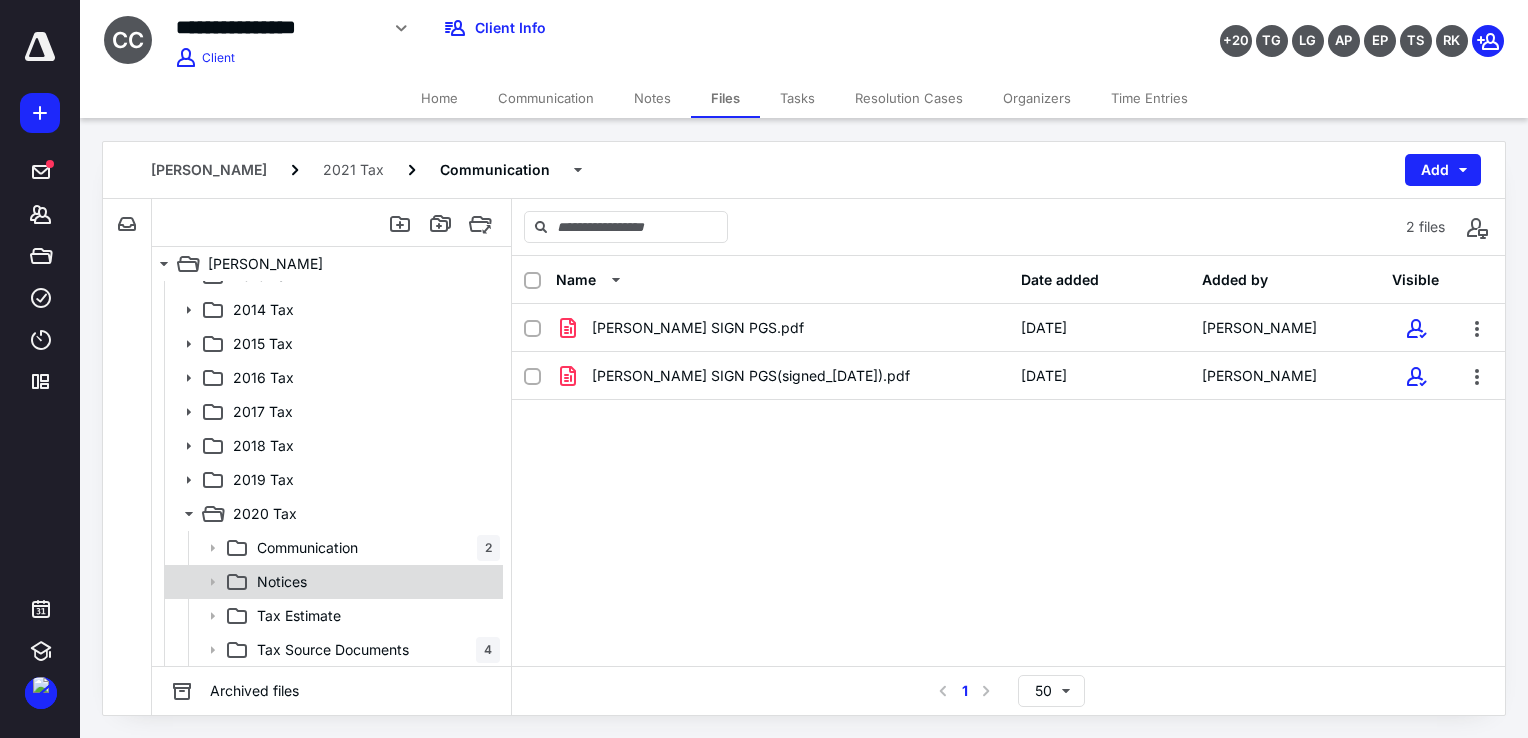scroll, scrollTop: 156, scrollLeft: 0, axis: vertical 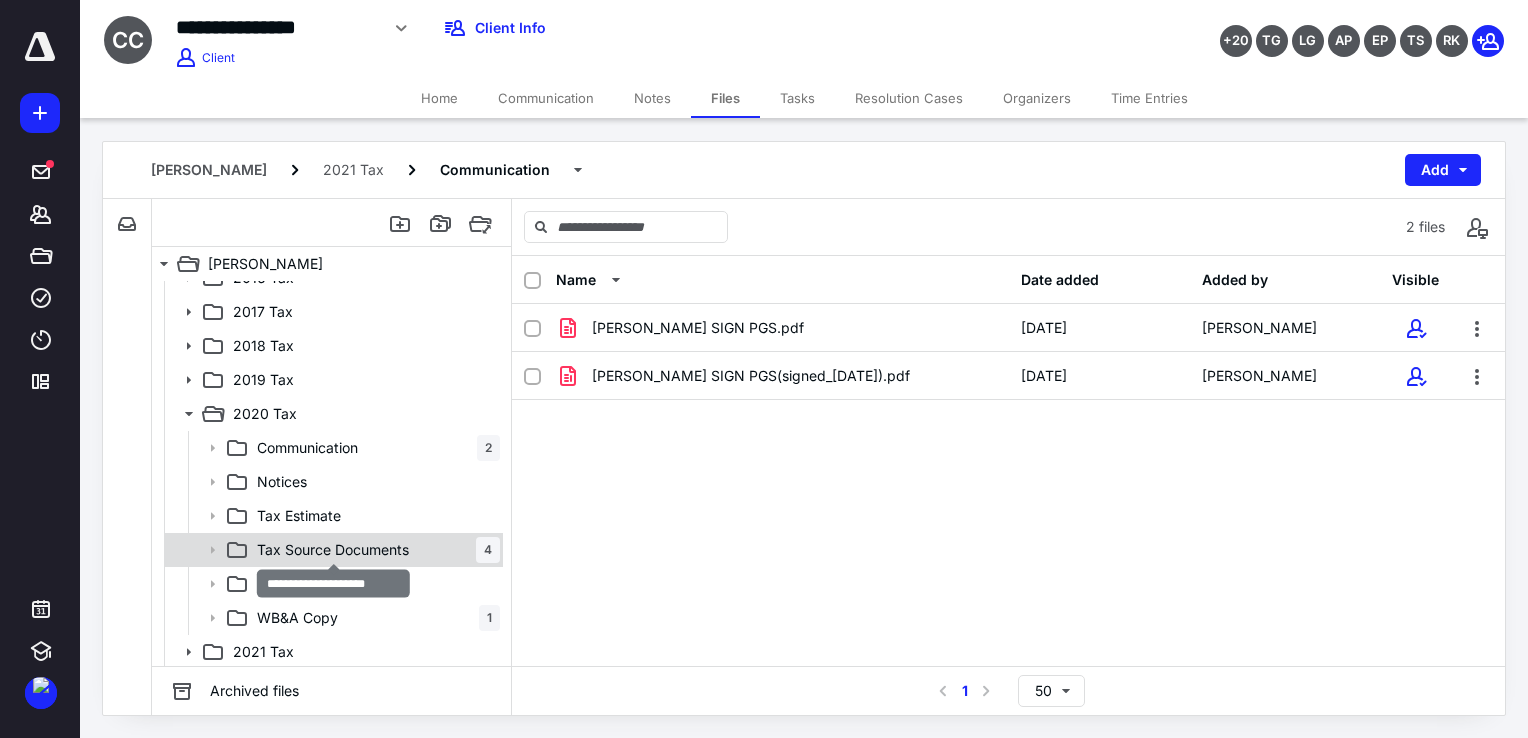 click on "Tax Source Documents" at bounding box center [333, 550] 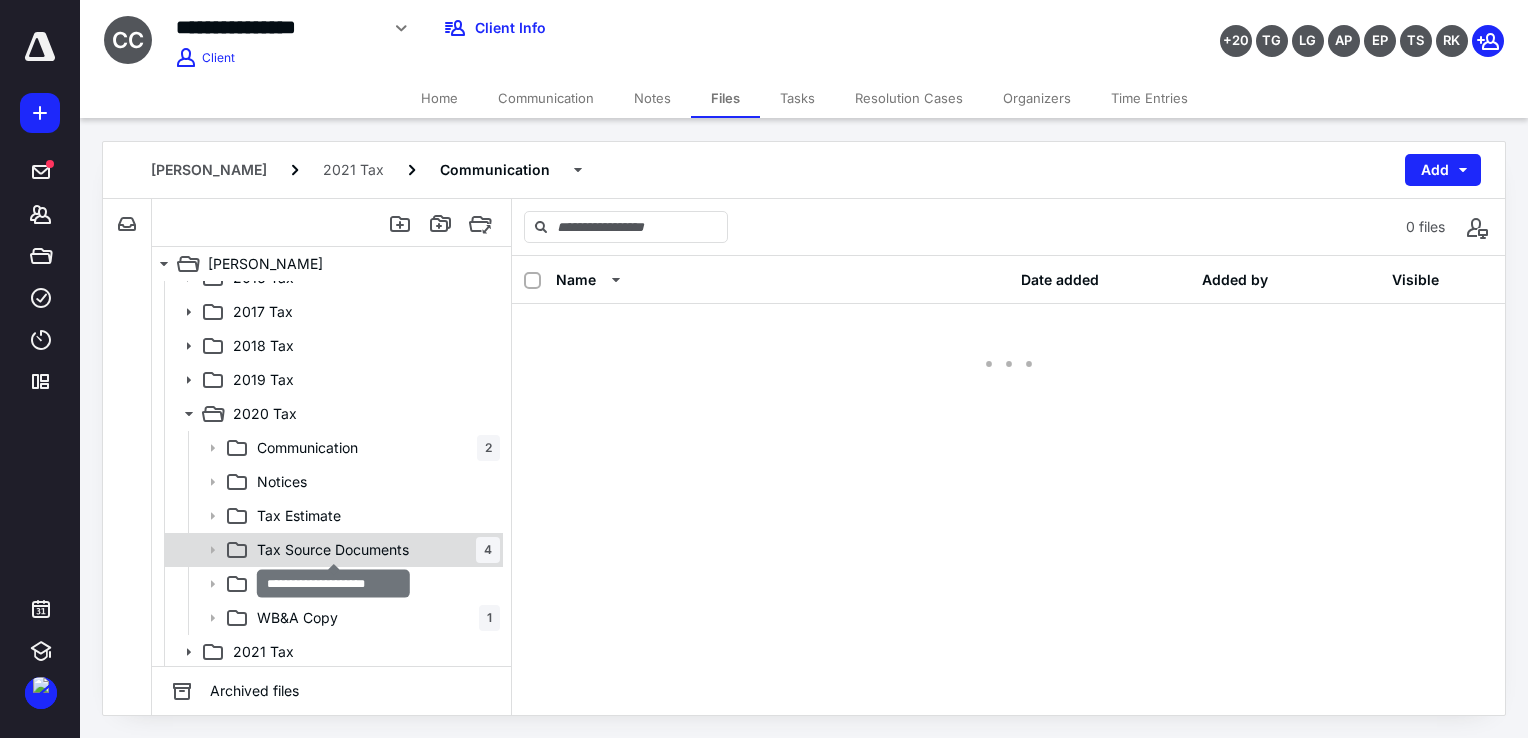 click on "Tax Source Documents" at bounding box center (333, 550) 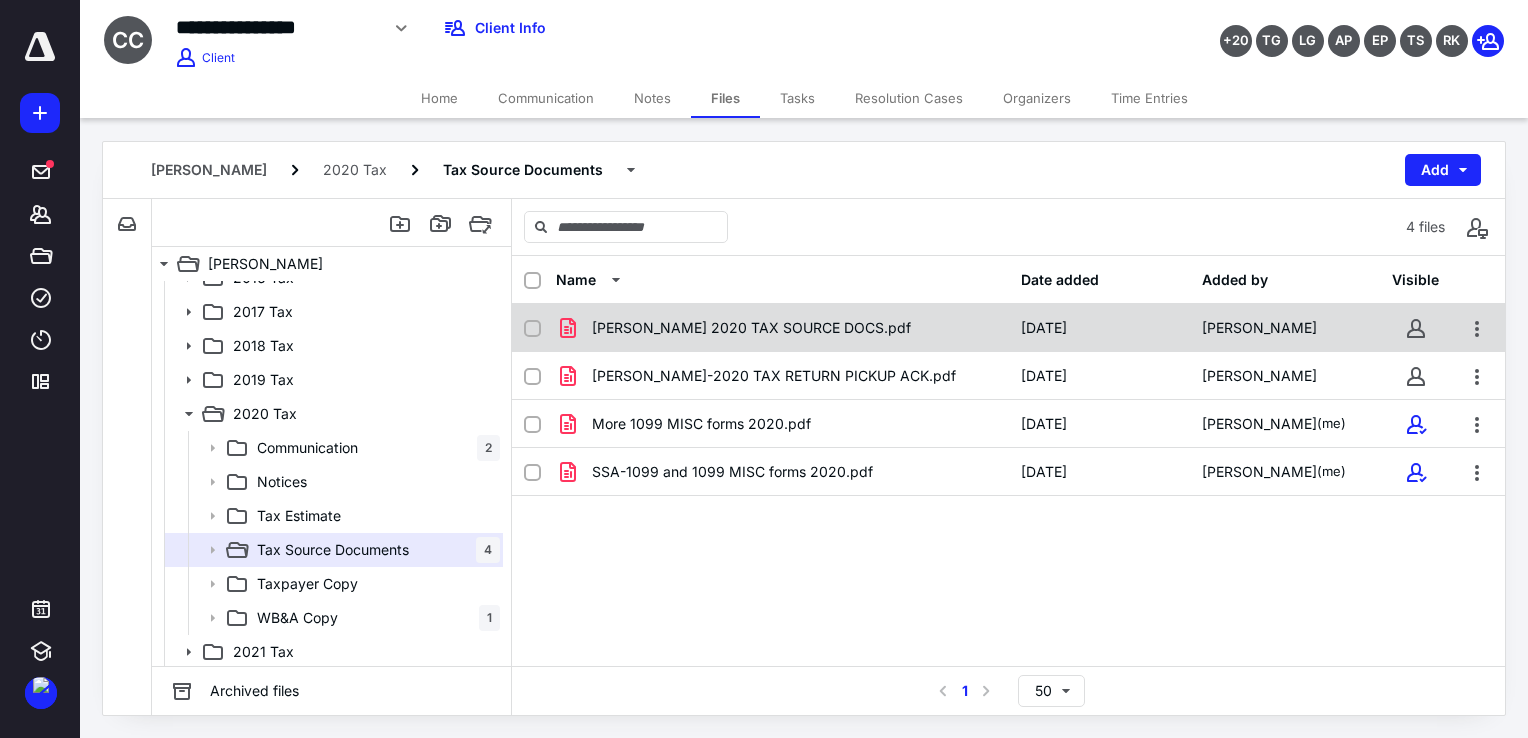 click on "[PERSON_NAME] 2020 TAX SOURCE DOCS.pdf [DATE] [PERSON_NAME]" at bounding box center [1008, 328] 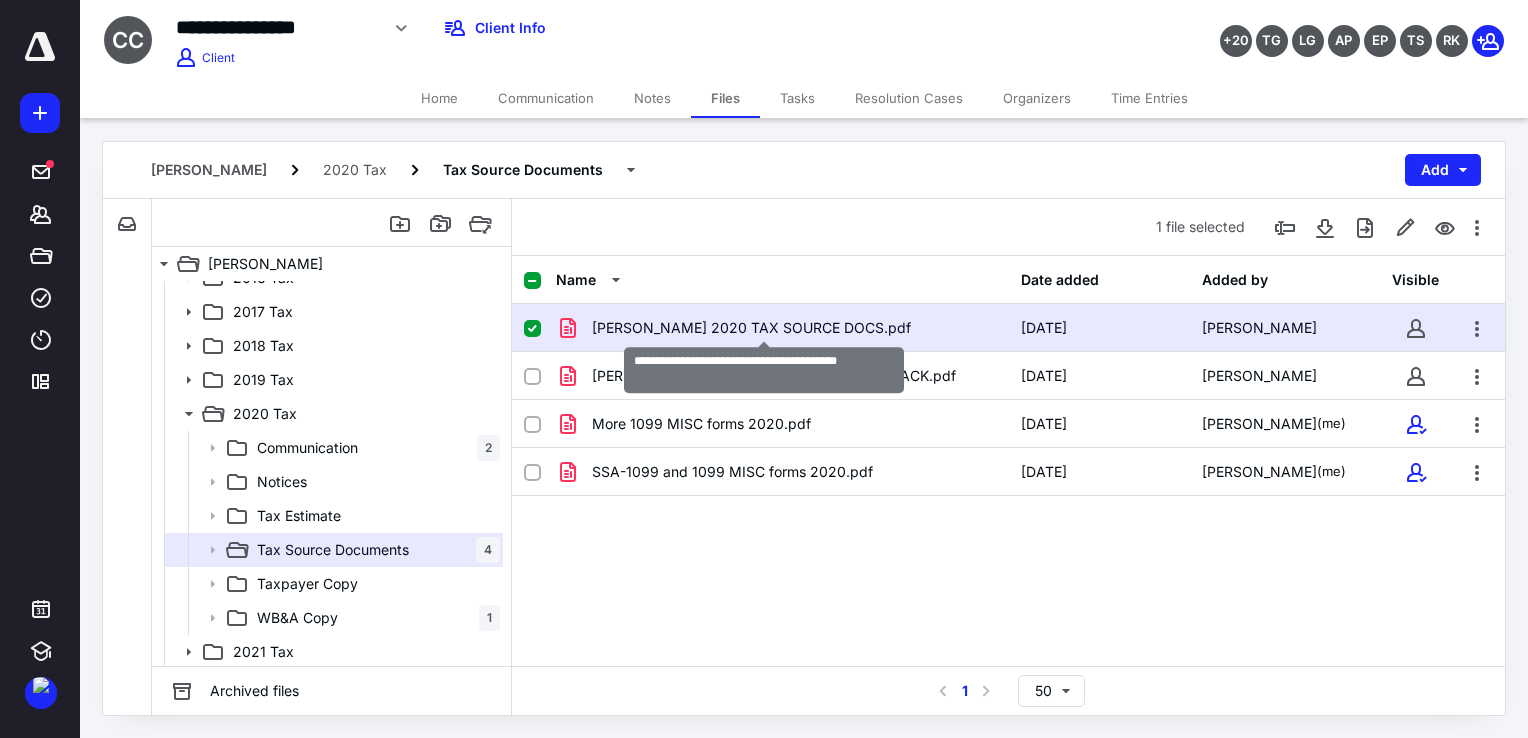 click on "[PERSON_NAME] 2020 TAX SOURCE DOCS.pdf" at bounding box center (751, 328) 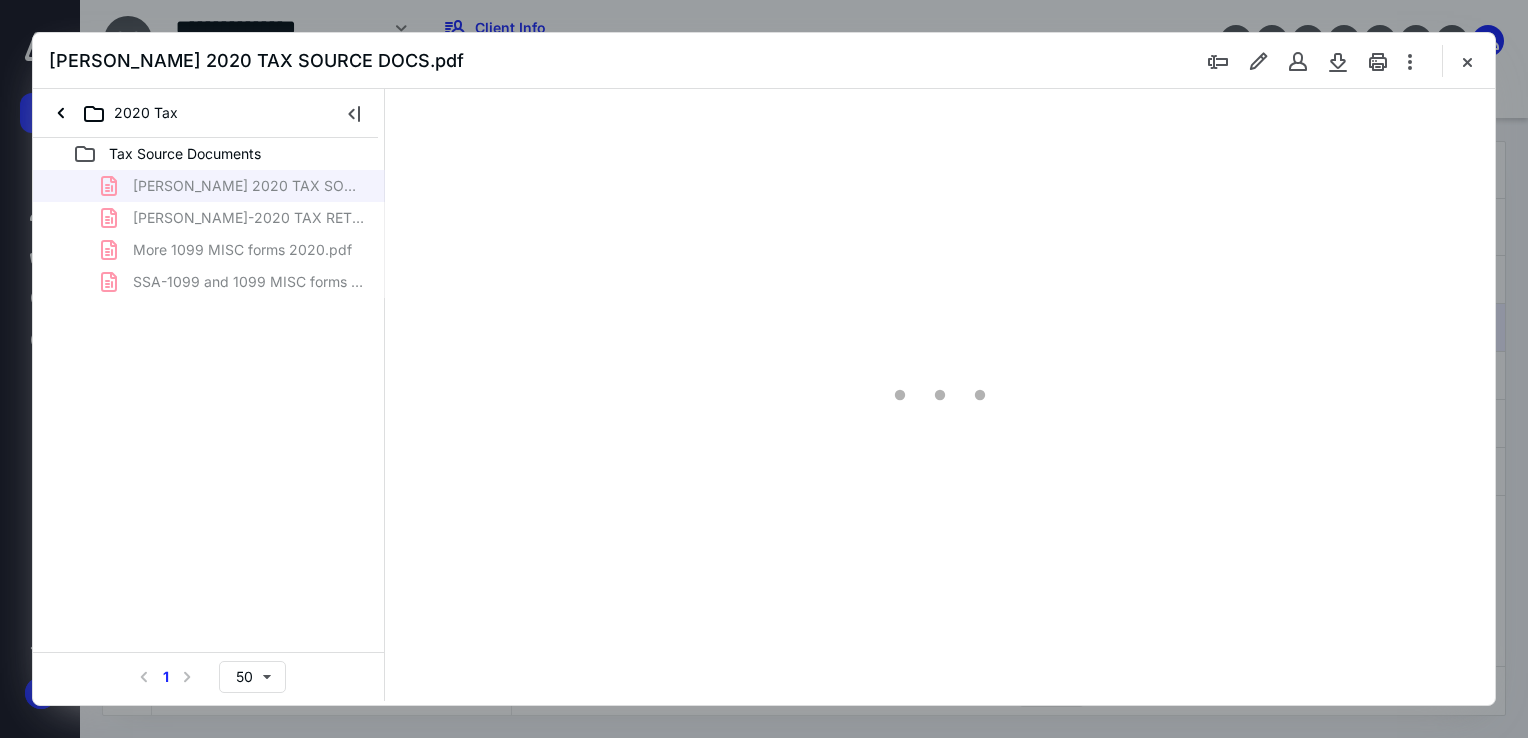 scroll, scrollTop: 0, scrollLeft: 0, axis: both 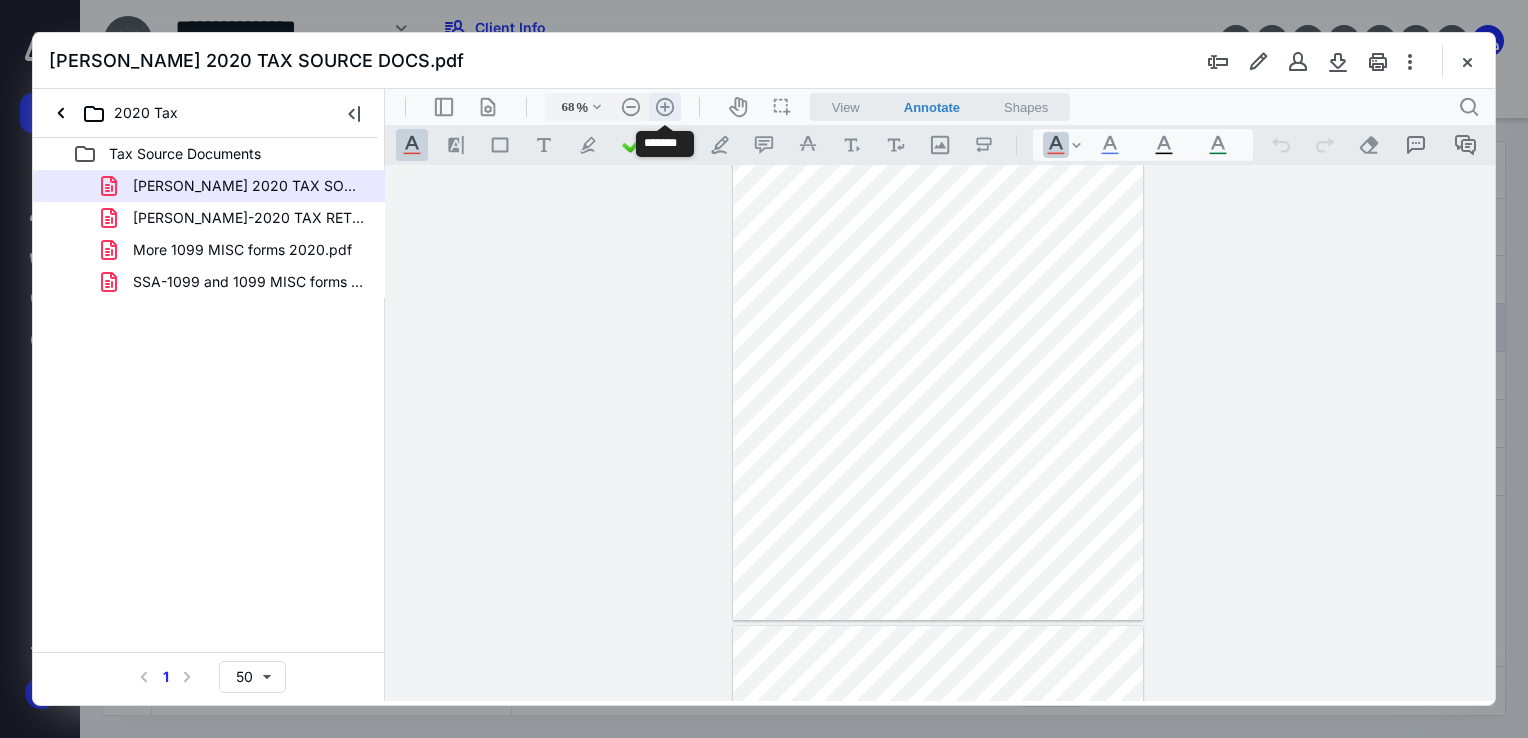click on ".cls-1{fill:#abb0c4;} icon - header - zoom - in - line" at bounding box center [665, 107] 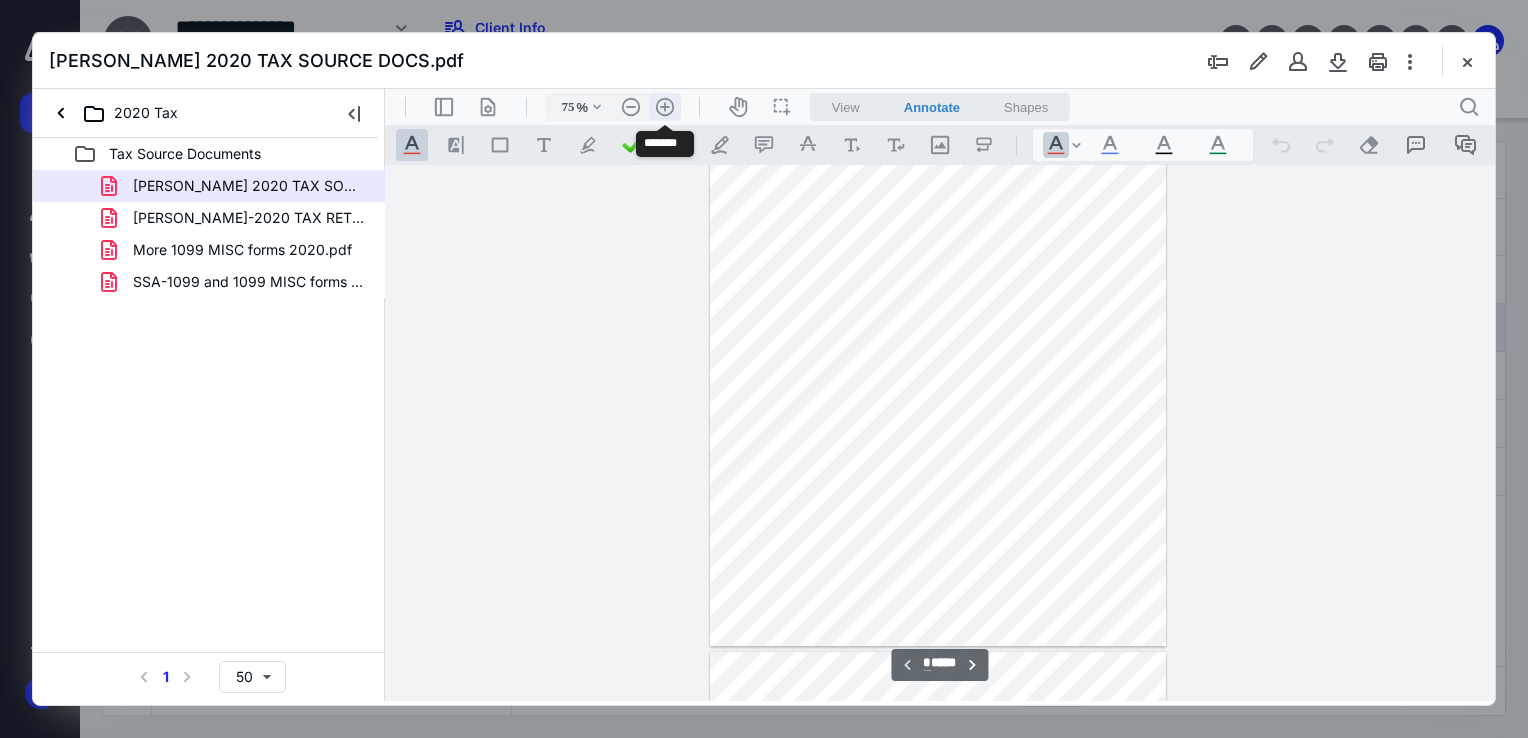 click on ".cls-1{fill:#abb0c4;} icon - header - zoom - in - line" at bounding box center (665, 107) 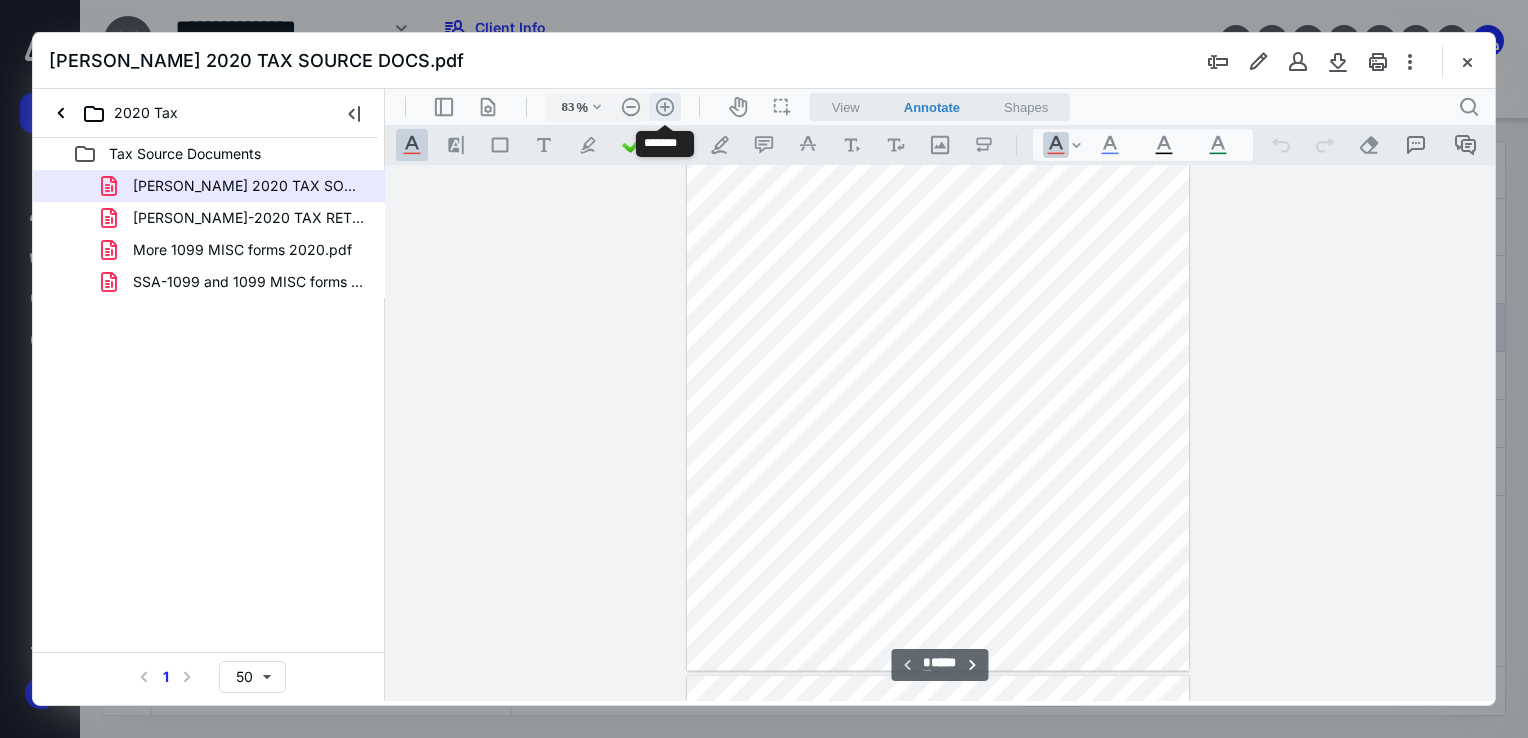 click on ".cls-1{fill:#abb0c4;} icon - header - zoom - in - line" at bounding box center (665, 107) 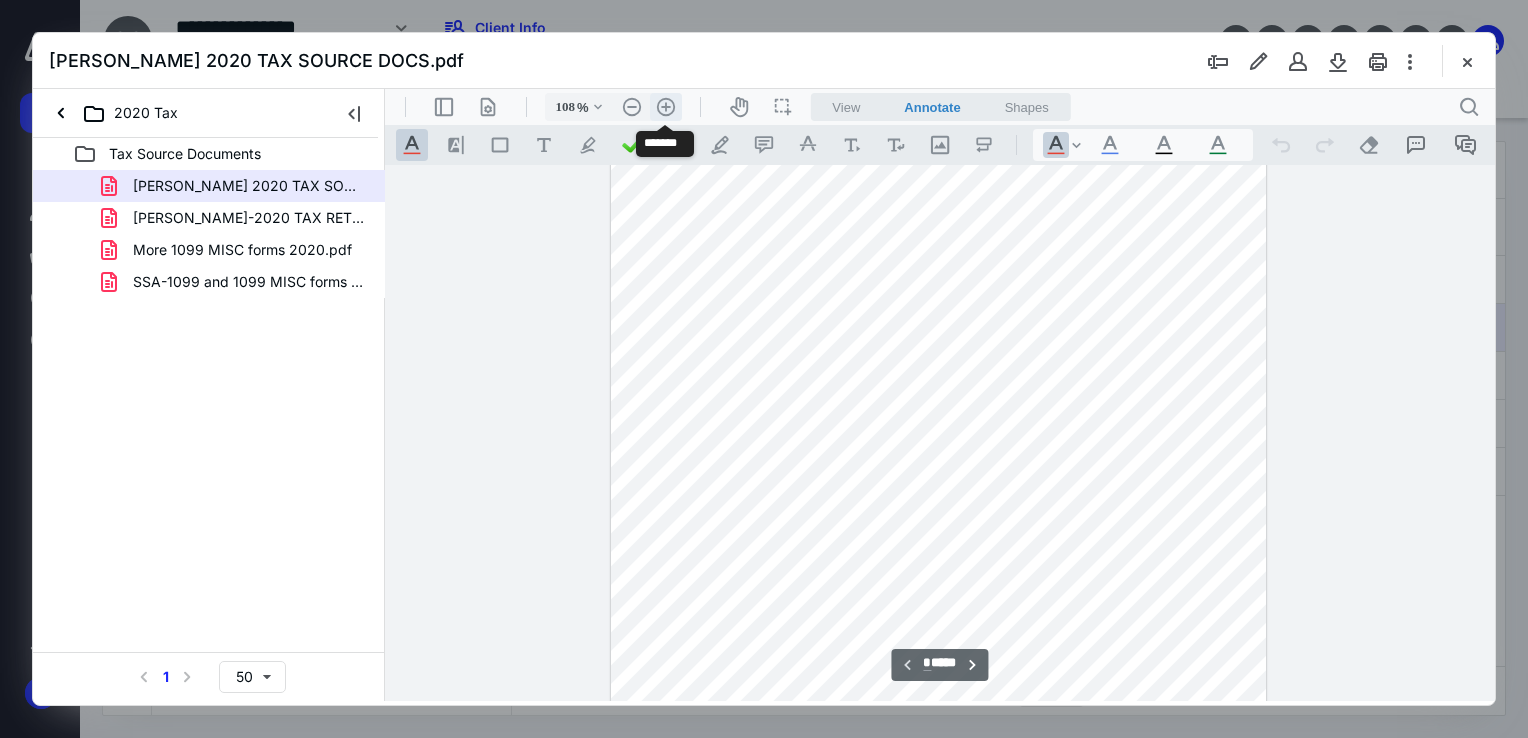 click on ".cls-1{fill:#abb0c4;} icon - header - zoom - in - line" at bounding box center (666, 107) 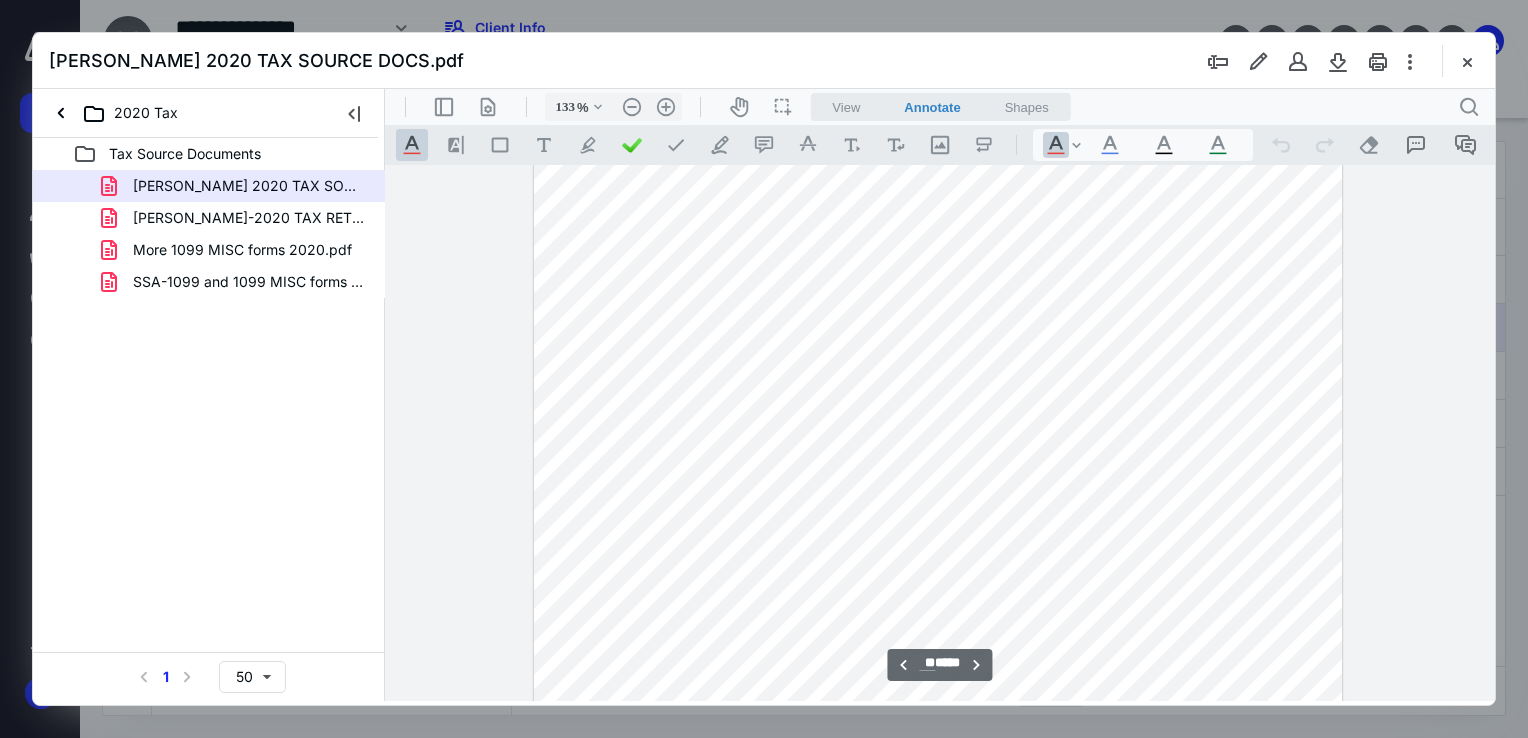 scroll, scrollTop: 15515, scrollLeft: 0, axis: vertical 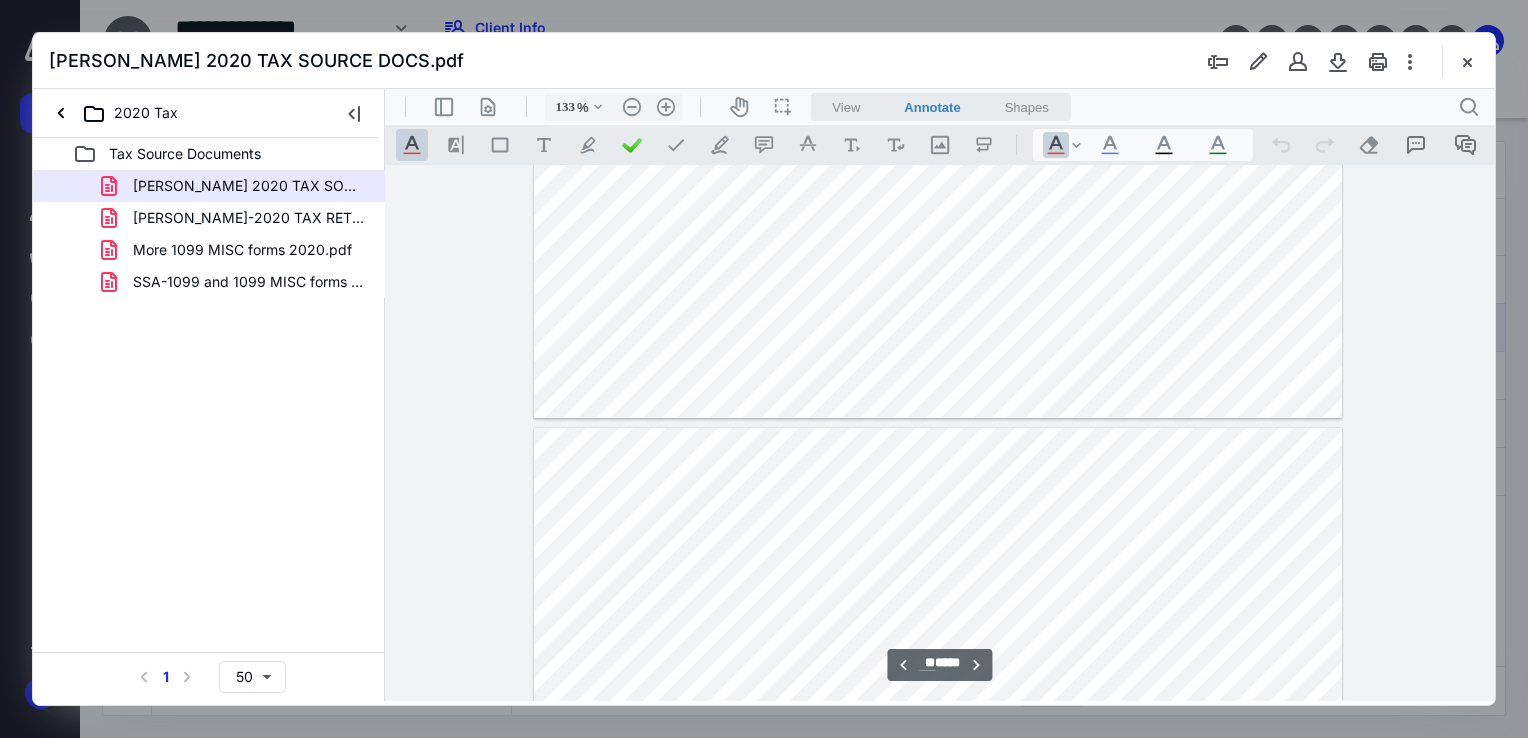 type on "**" 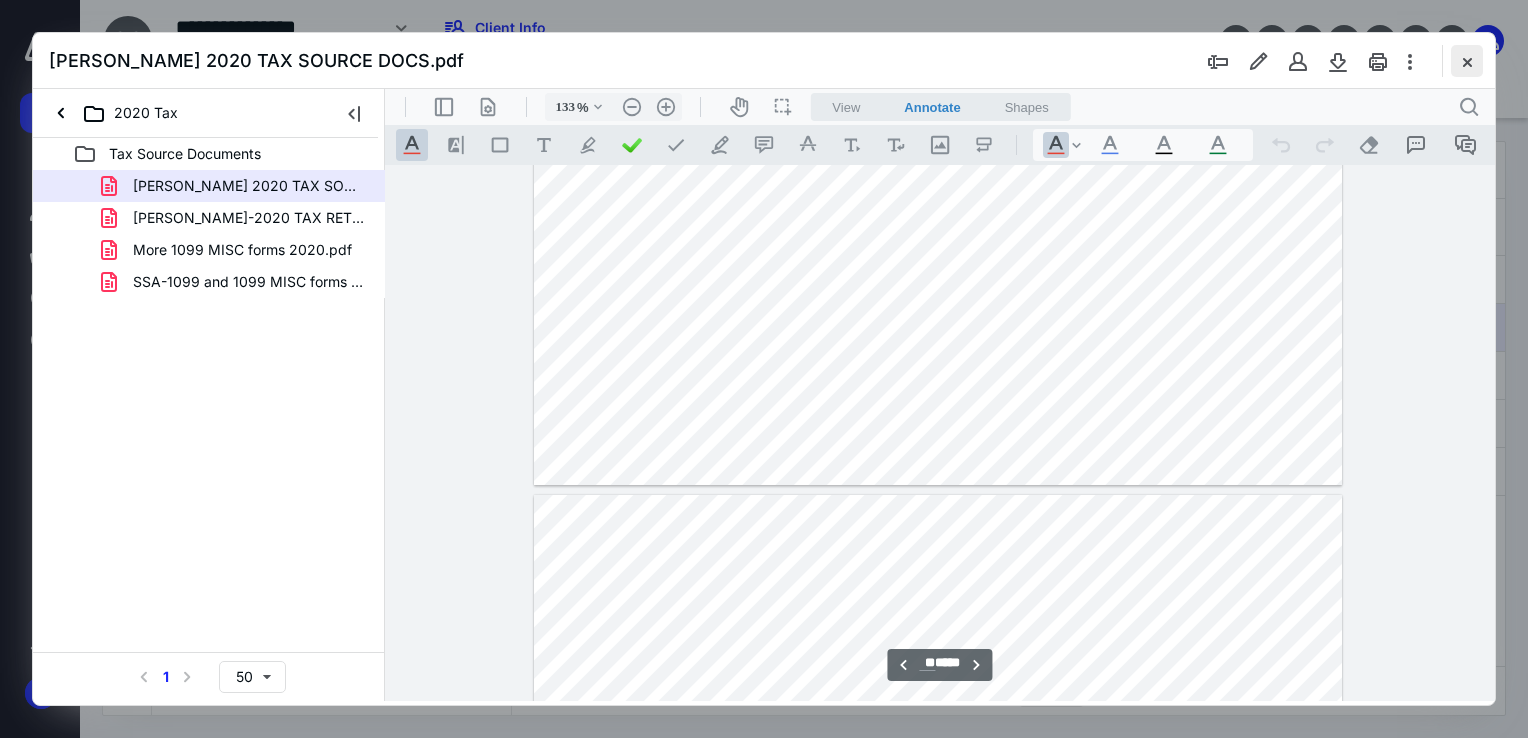 click at bounding box center [1467, 61] 